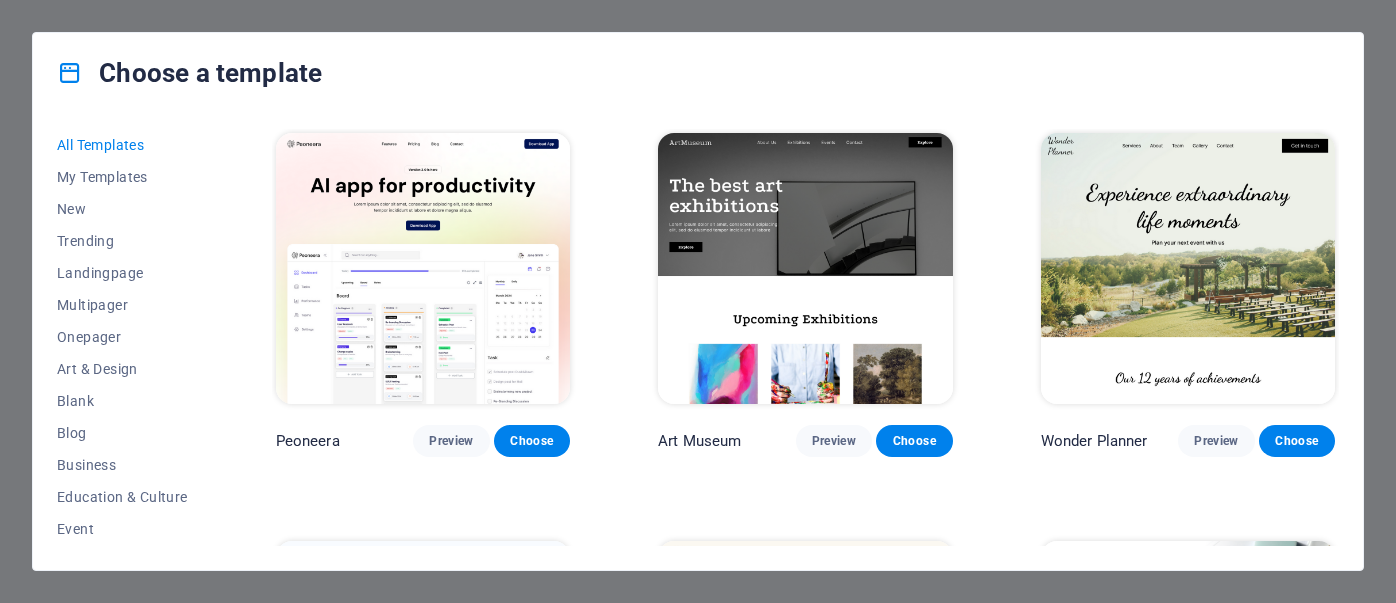 scroll, scrollTop: 0, scrollLeft: 0, axis: both 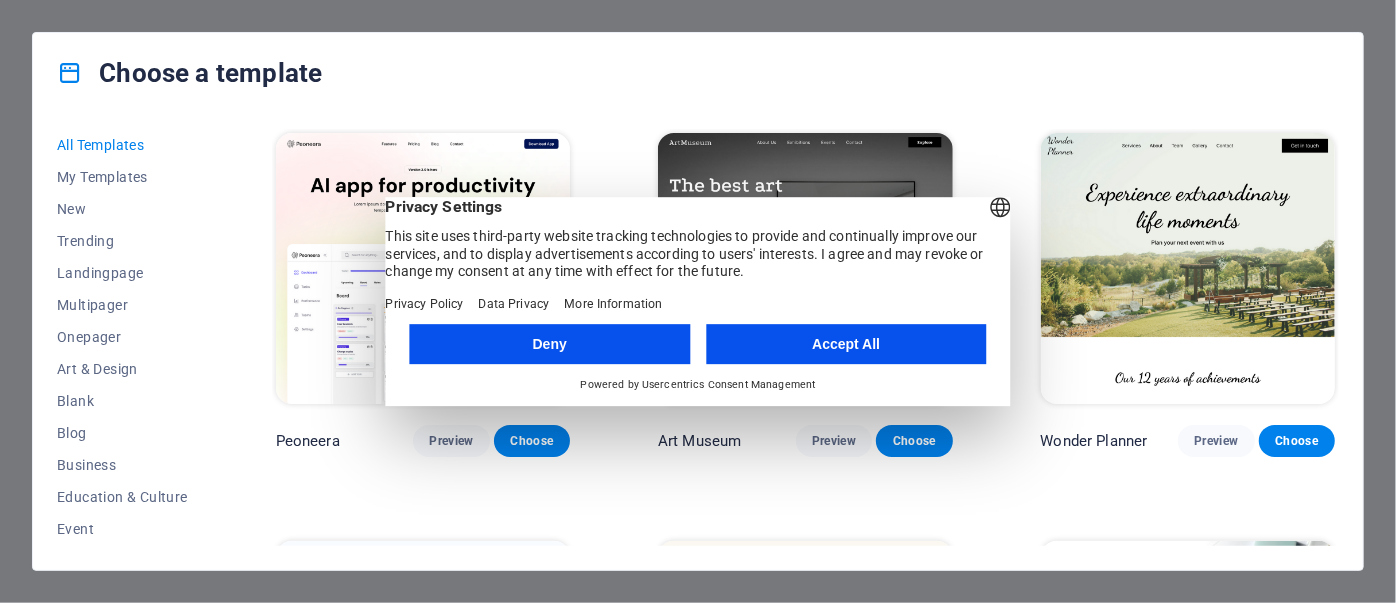 click on "Accept All" at bounding box center (846, 344) 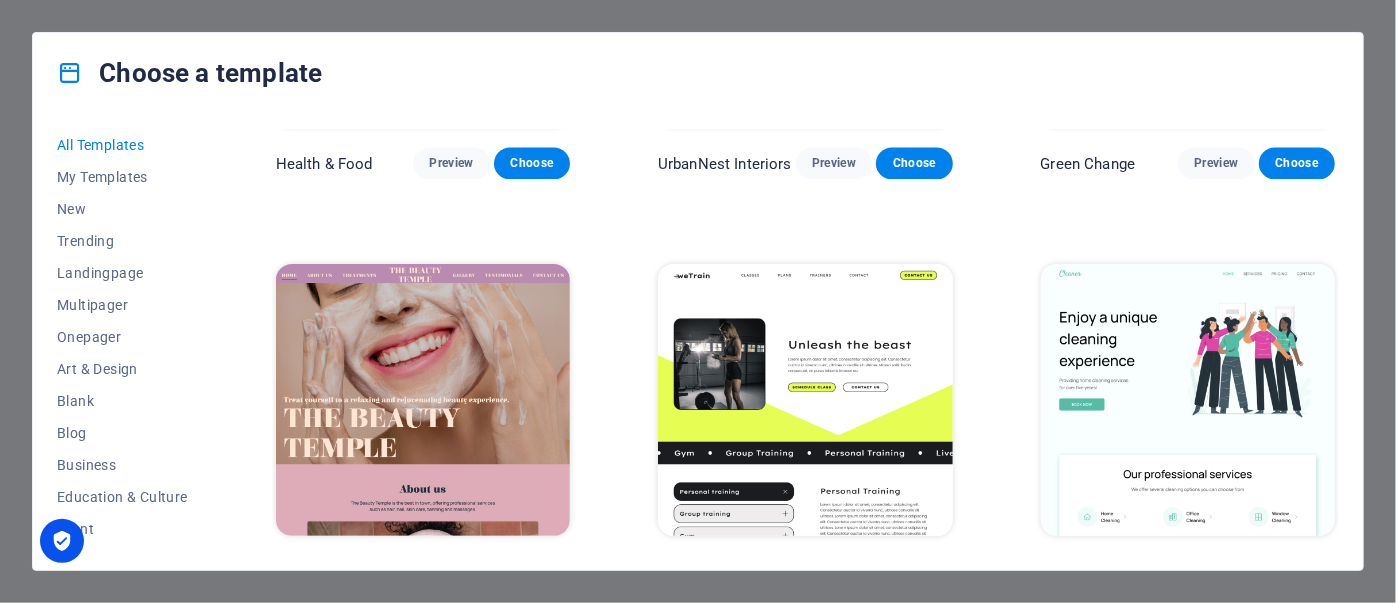 scroll, scrollTop: 2090, scrollLeft: 0, axis: vertical 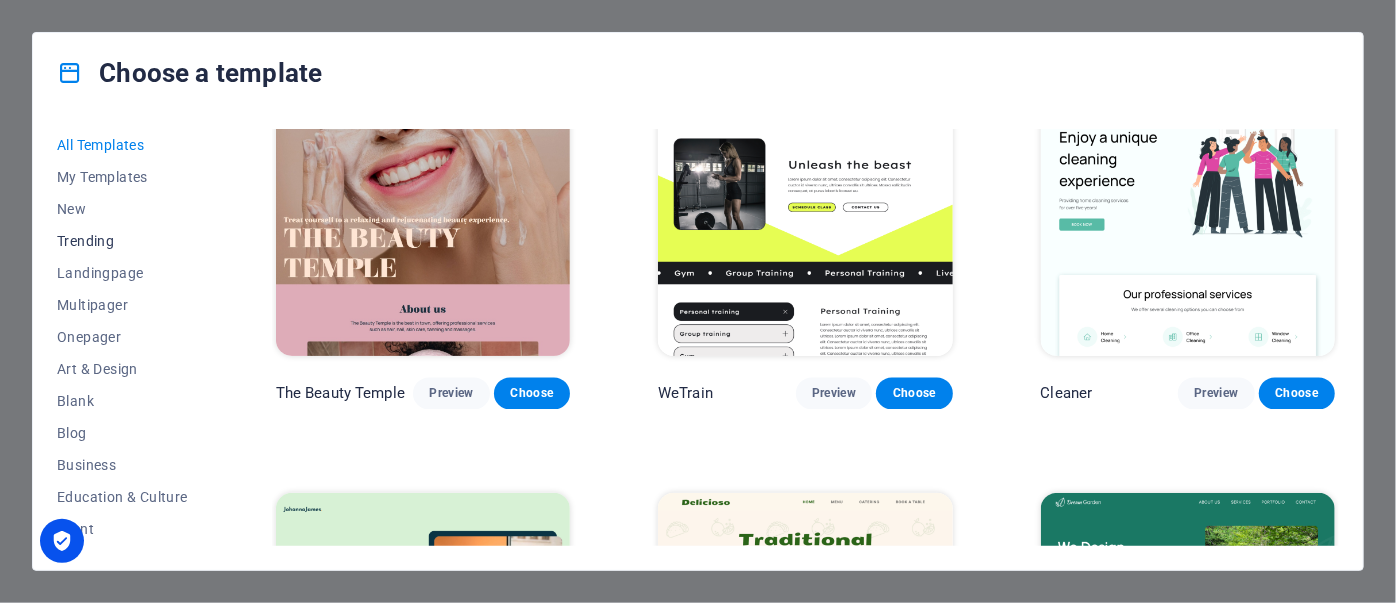 click on "Trending" at bounding box center [122, 241] 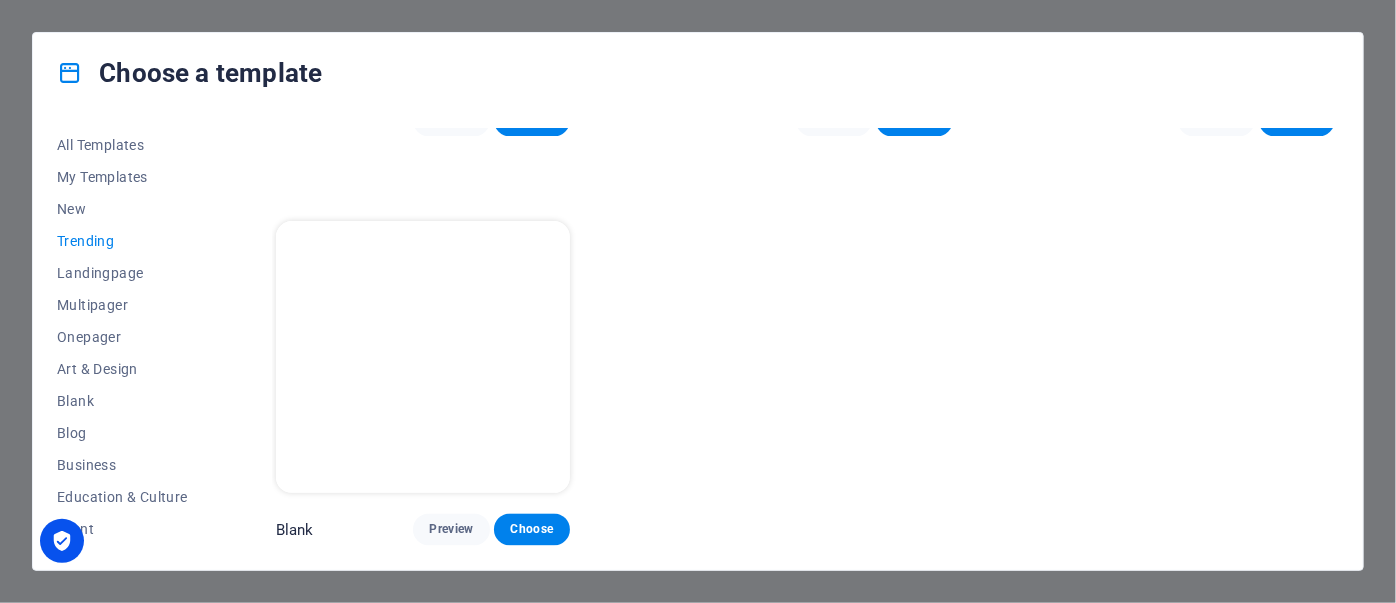 scroll, scrollTop: 1277, scrollLeft: 0, axis: vertical 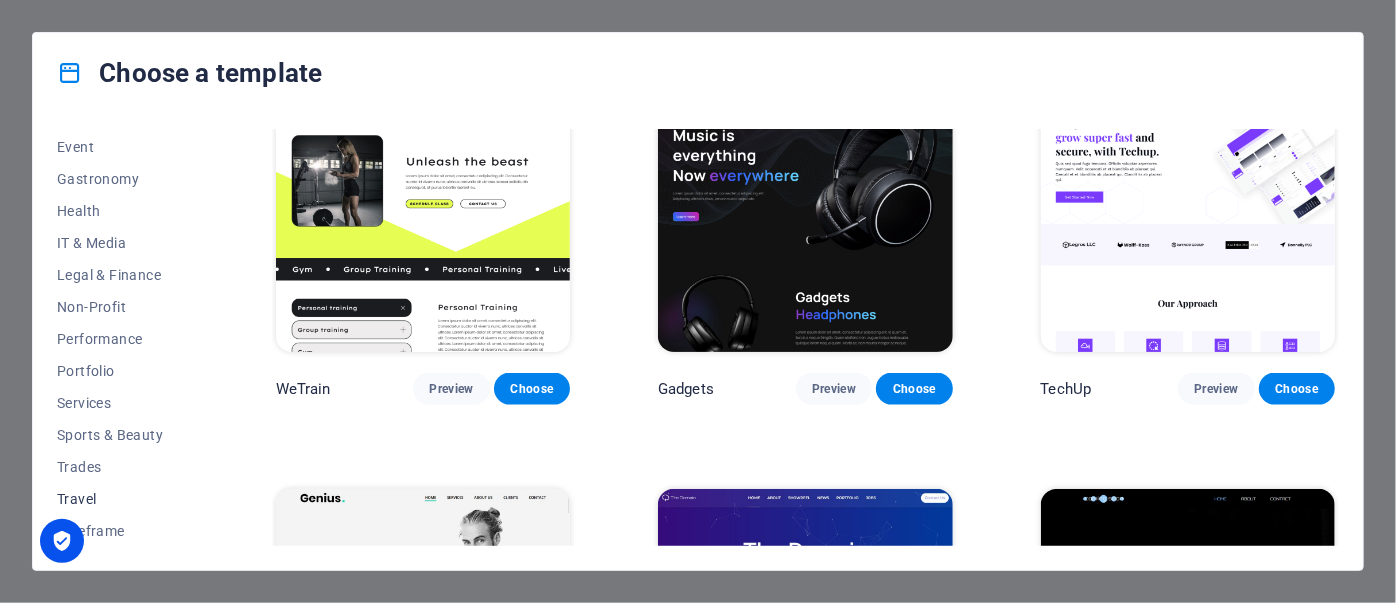 click on "Travel" at bounding box center (122, 499) 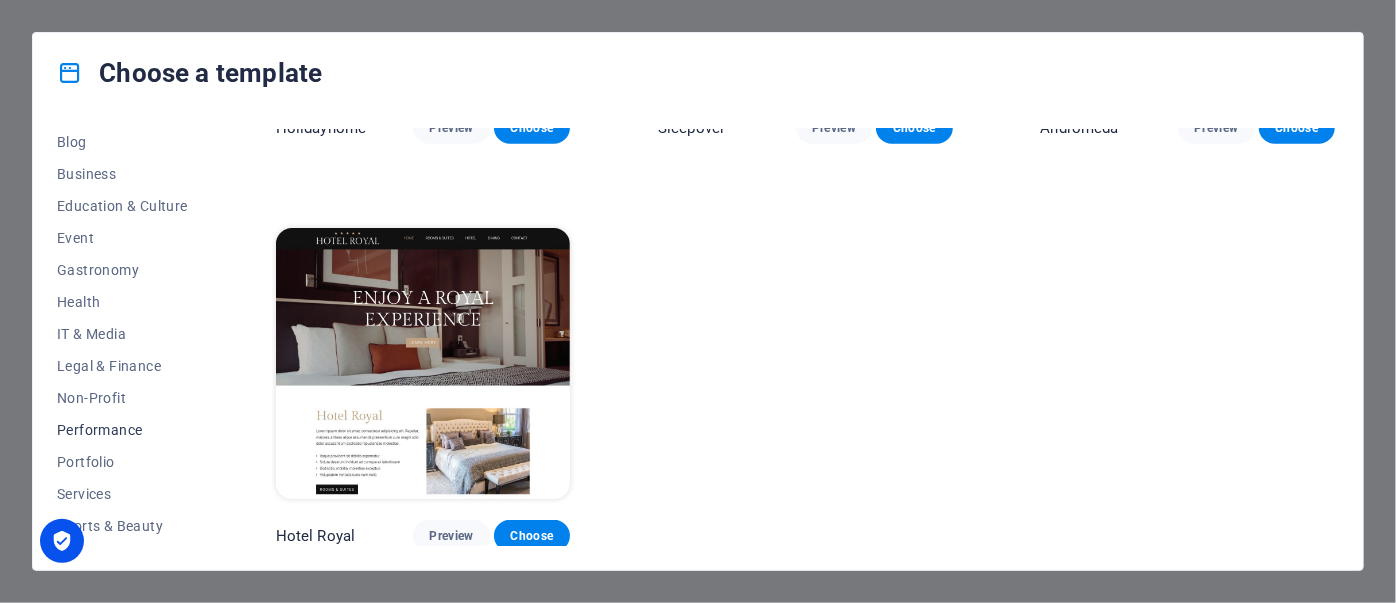 scroll, scrollTop: 109, scrollLeft: 0, axis: vertical 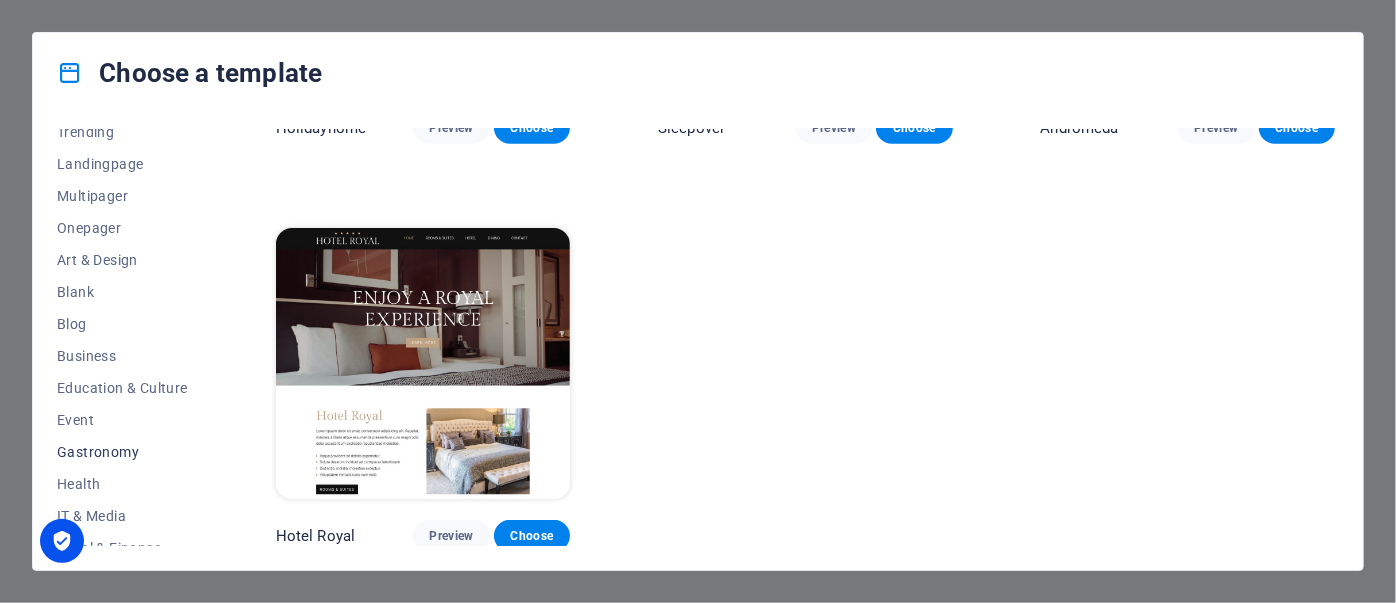 click on "Gastronomy" at bounding box center [122, 452] 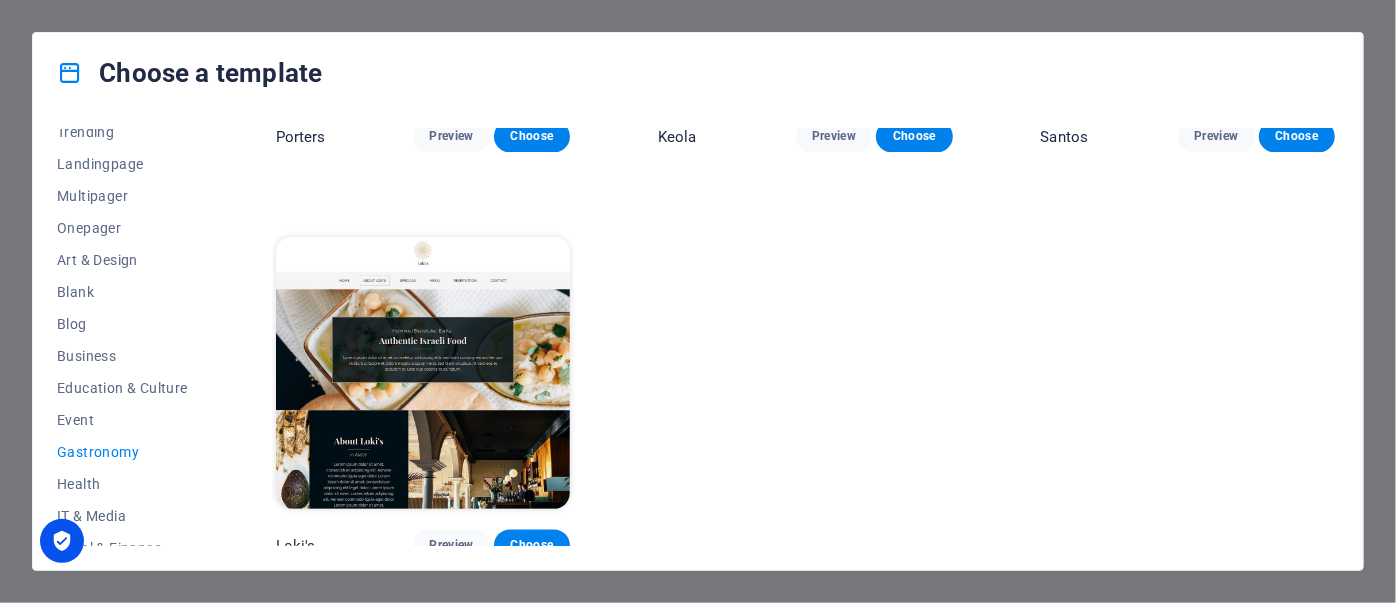 scroll, scrollTop: 1941, scrollLeft: 0, axis: vertical 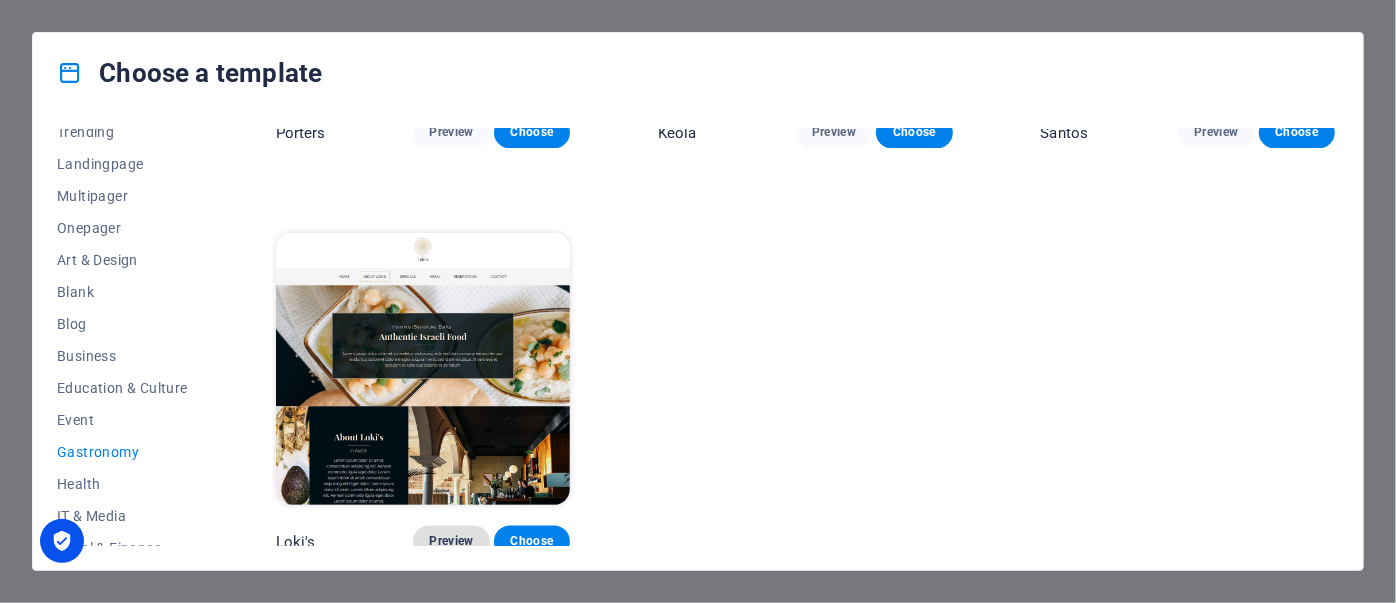 click on "Preview" at bounding box center [451, 542] 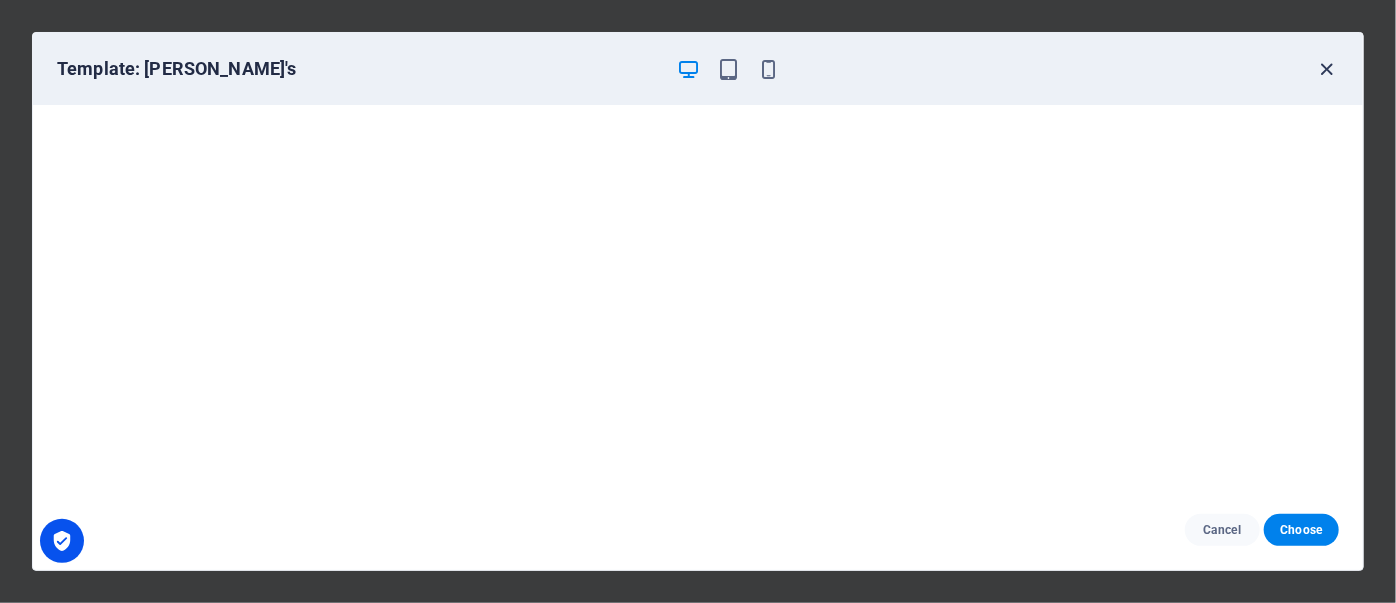 click at bounding box center [1327, 69] 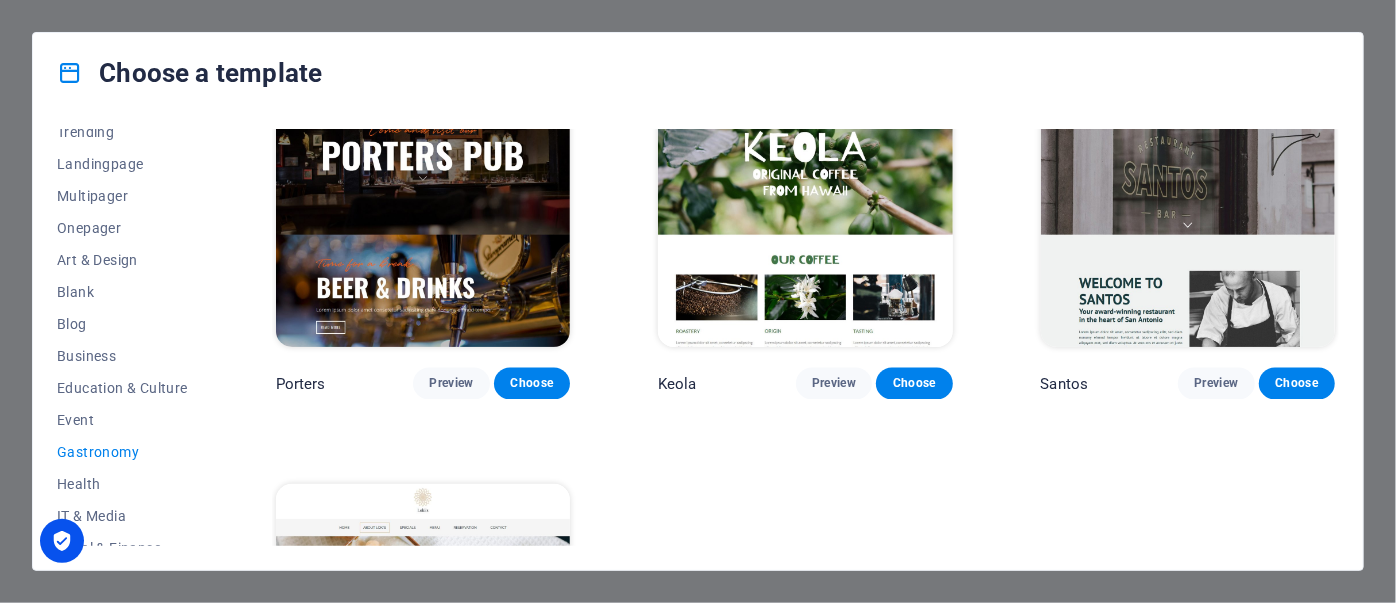 scroll, scrollTop: 1577, scrollLeft: 0, axis: vertical 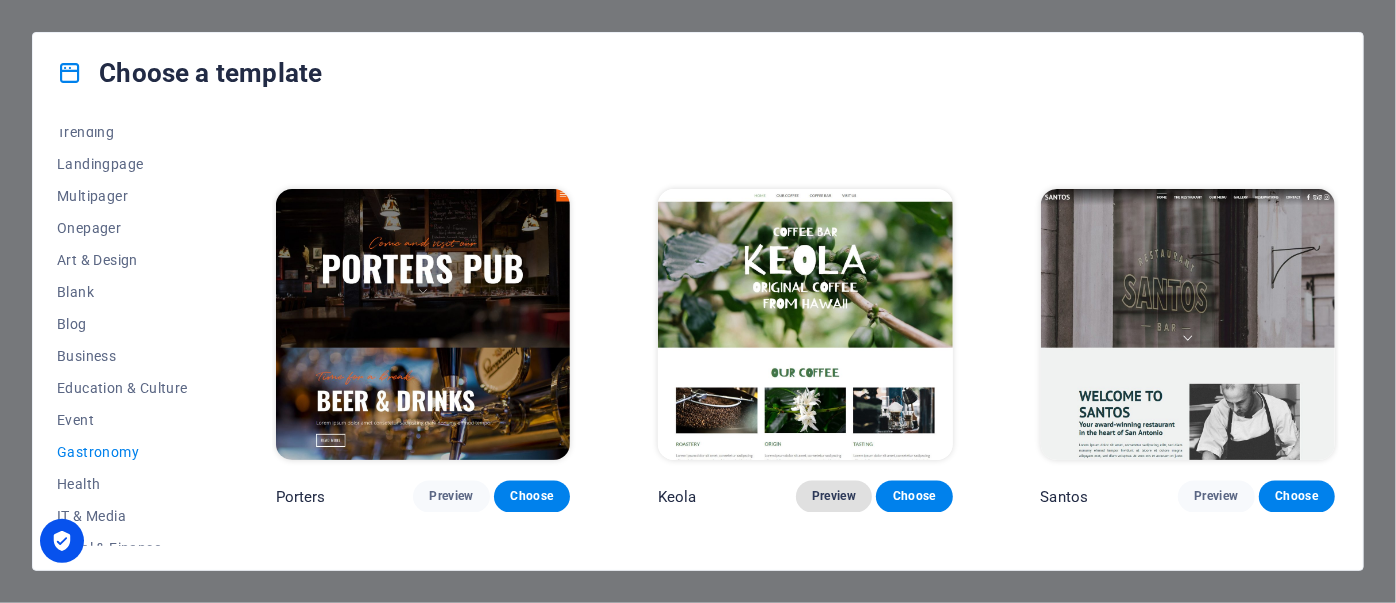 click on "Preview" at bounding box center (834, 497) 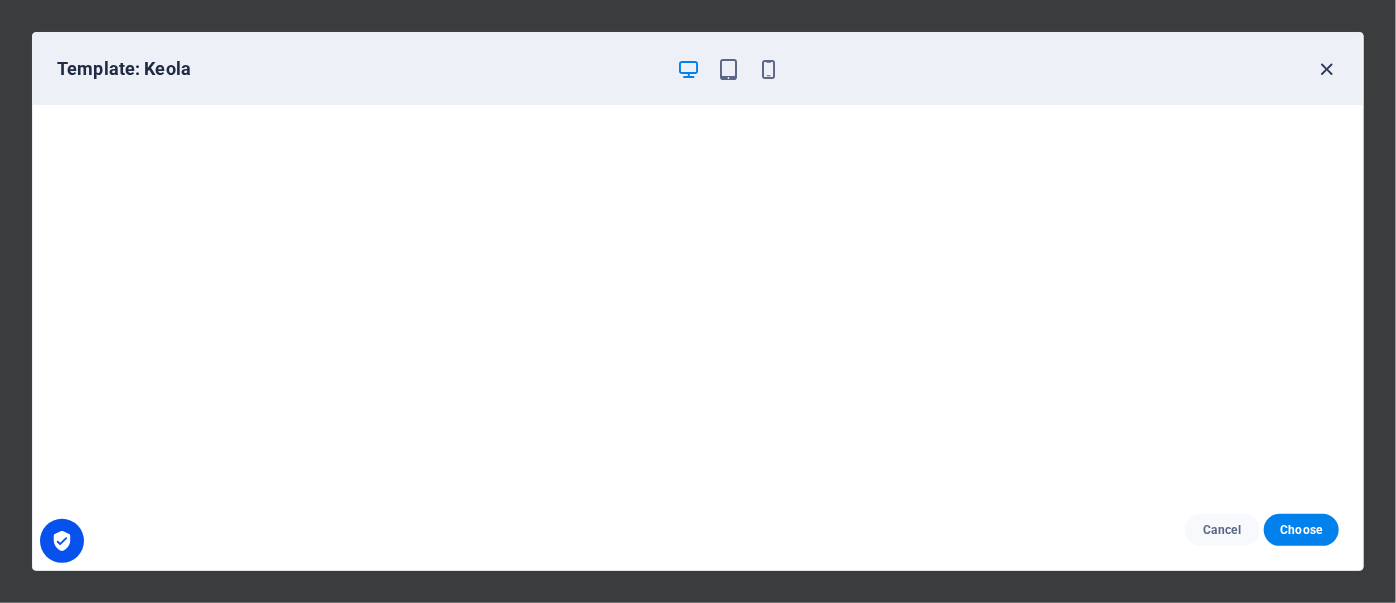 click at bounding box center (1327, 69) 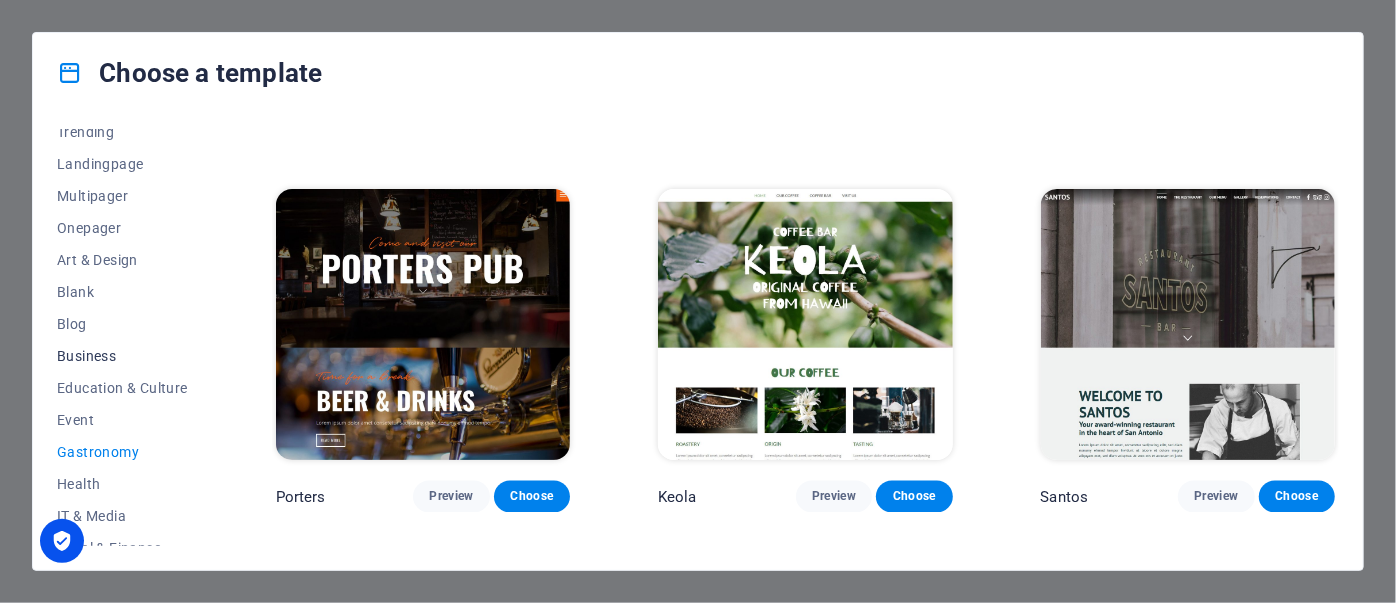 click on "Business" at bounding box center [122, 356] 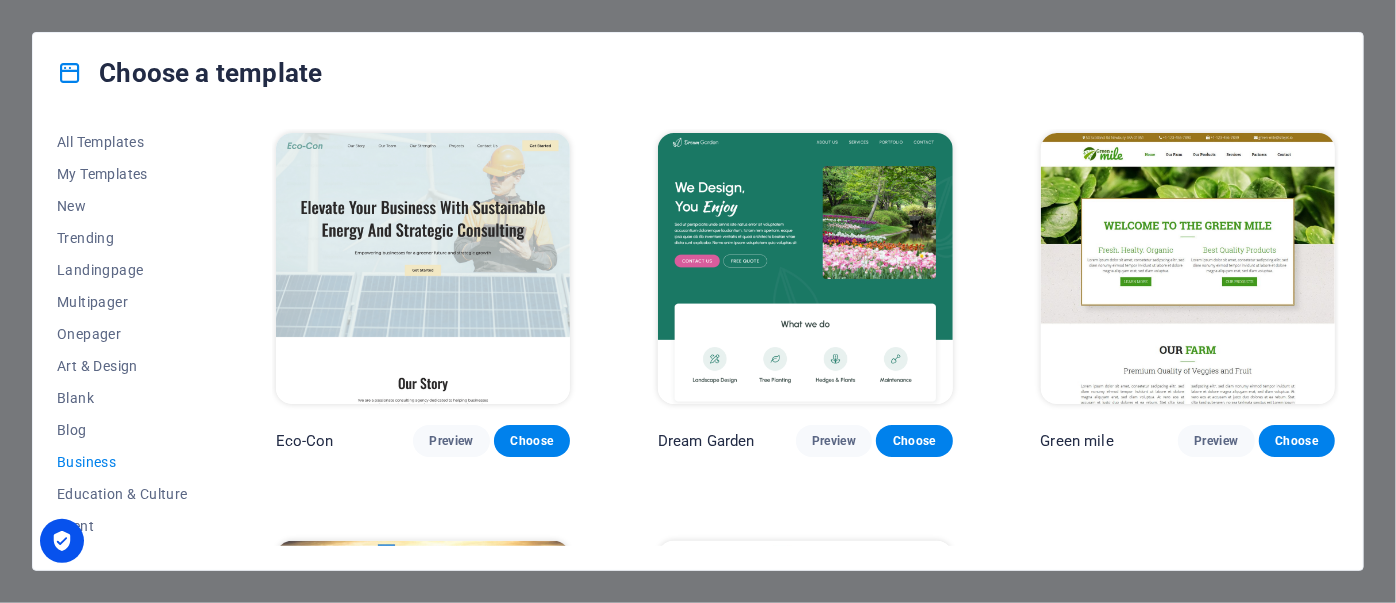 scroll, scrollTop: 0, scrollLeft: 0, axis: both 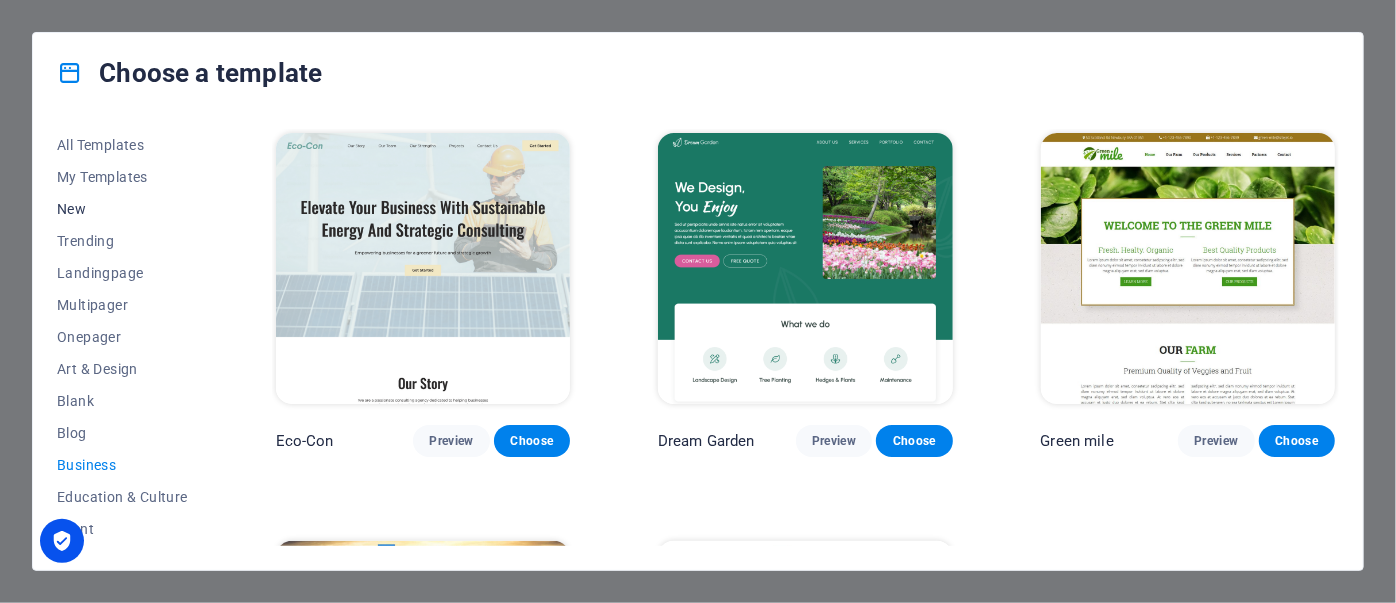 click on "New" at bounding box center (122, 209) 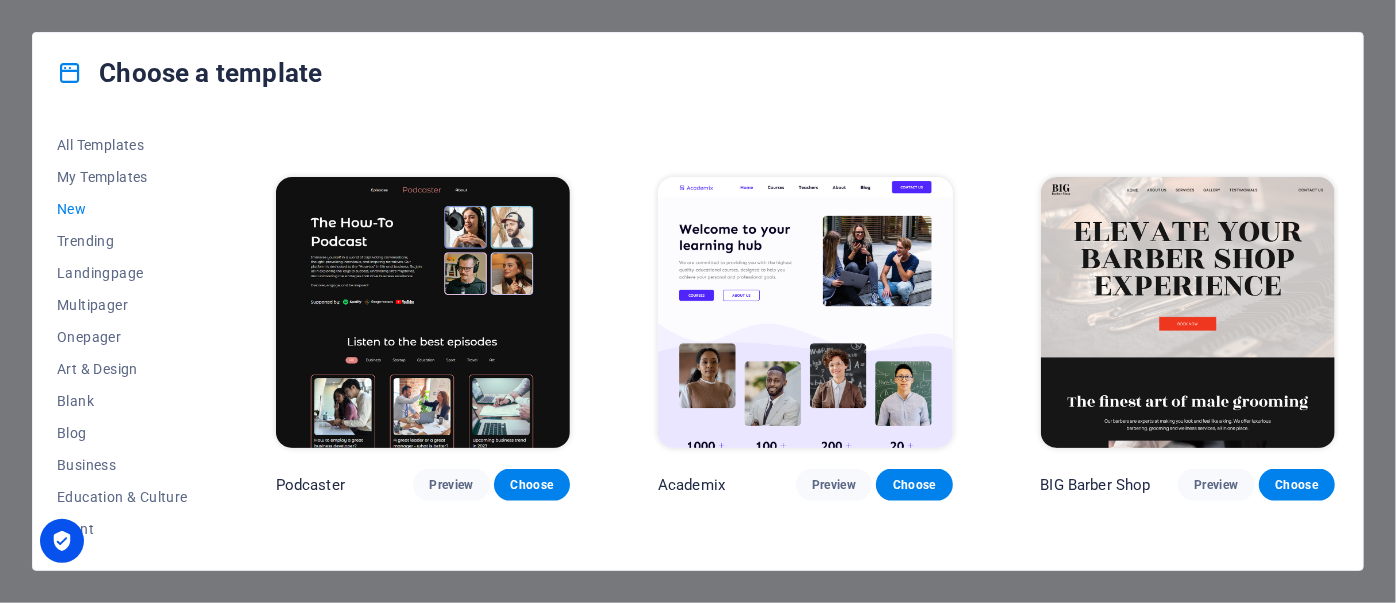 scroll, scrollTop: 1636, scrollLeft: 0, axis: vertical 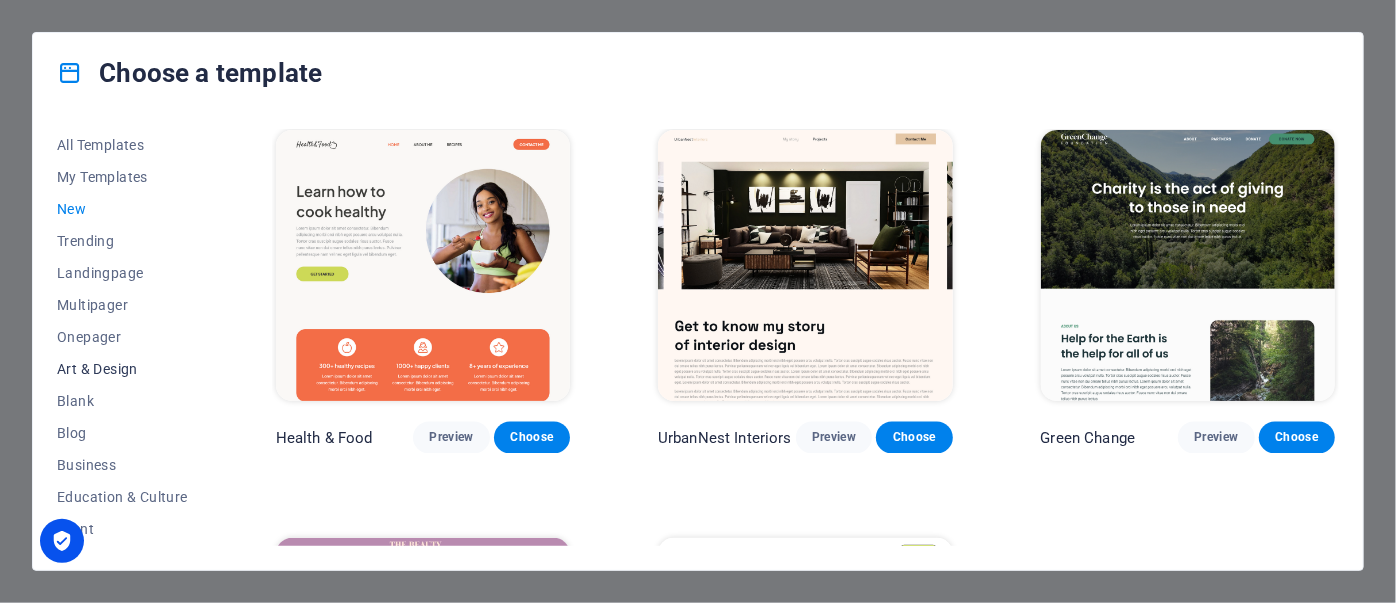 click on "Art & Design" at bounding box center [122, 369] 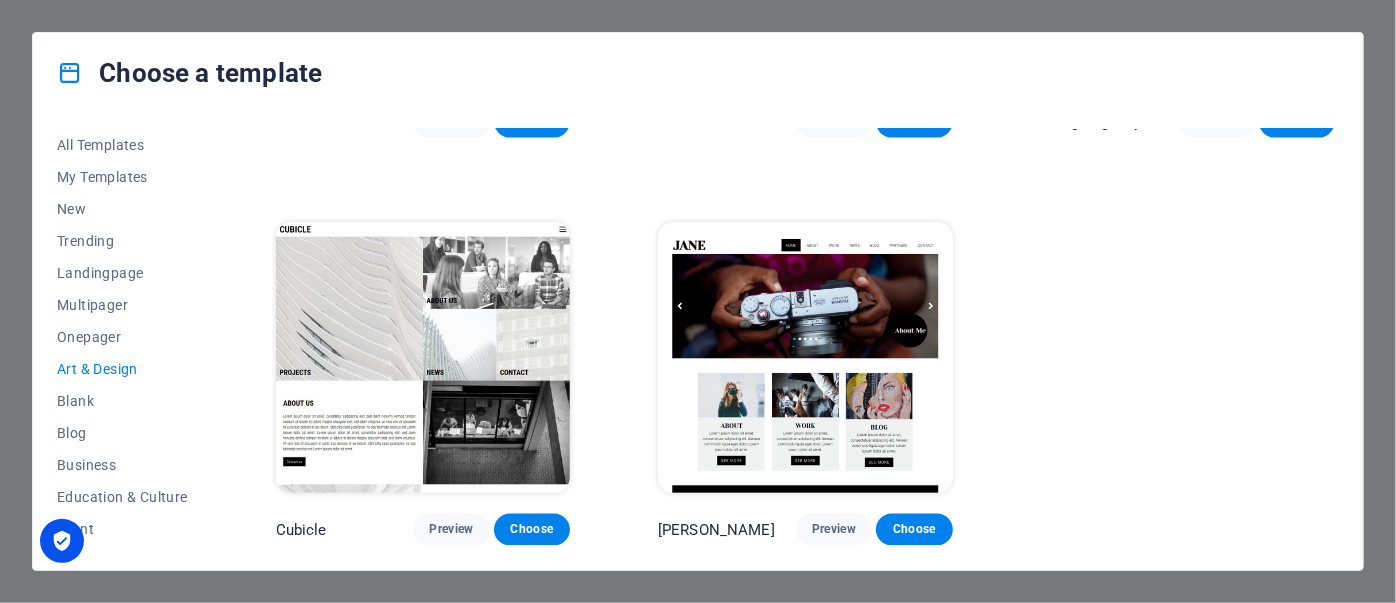 scroll, scrollTop: 1534, scrollLeft: 0, axis: vertical 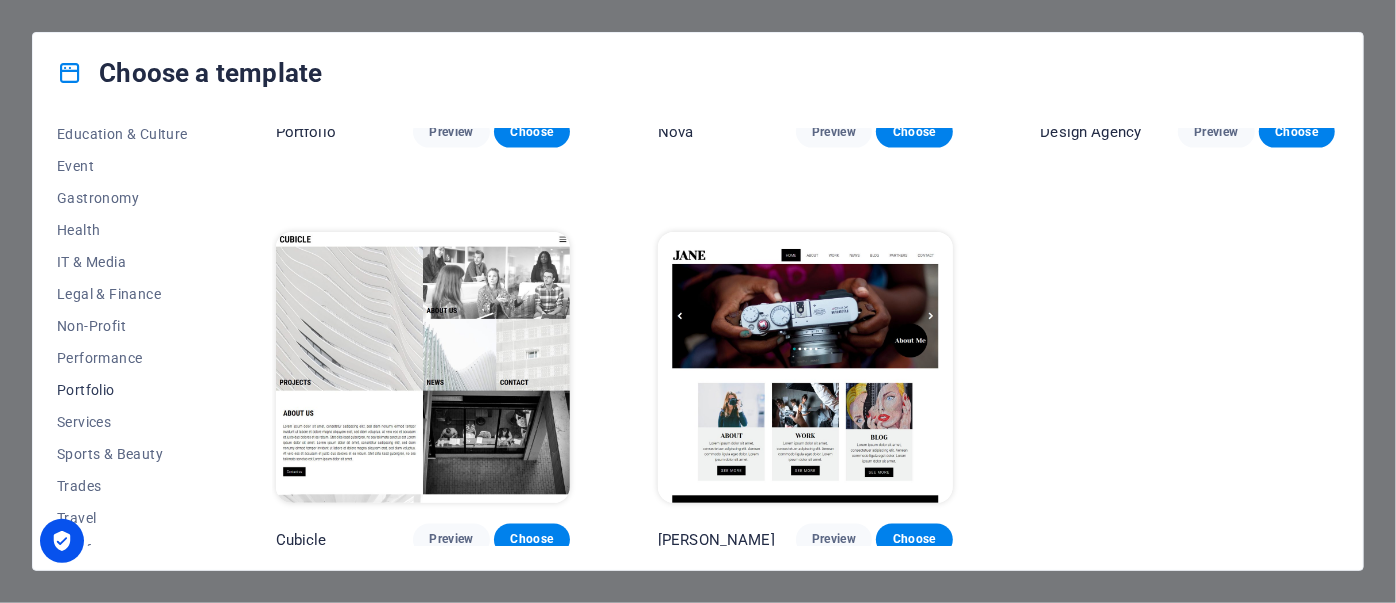 click on "Portfolio" at bounding box center (122, 390) 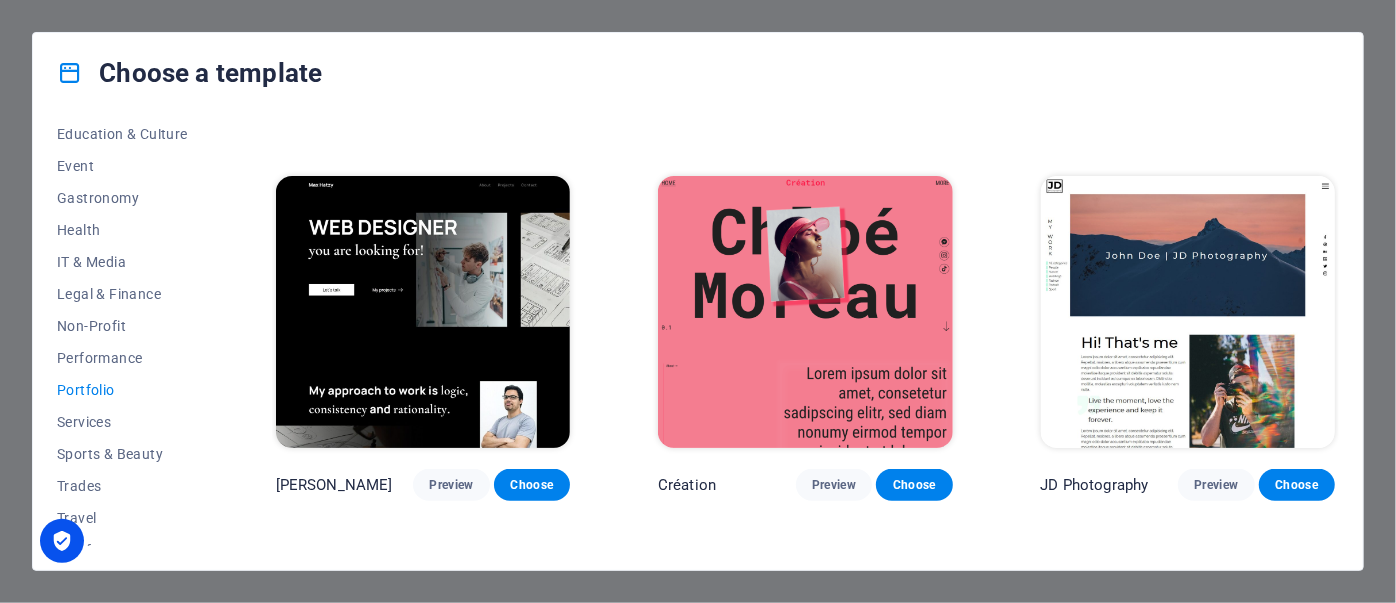 scroll, scrollTop: 722, scrollLeft: 0, axis: vertical 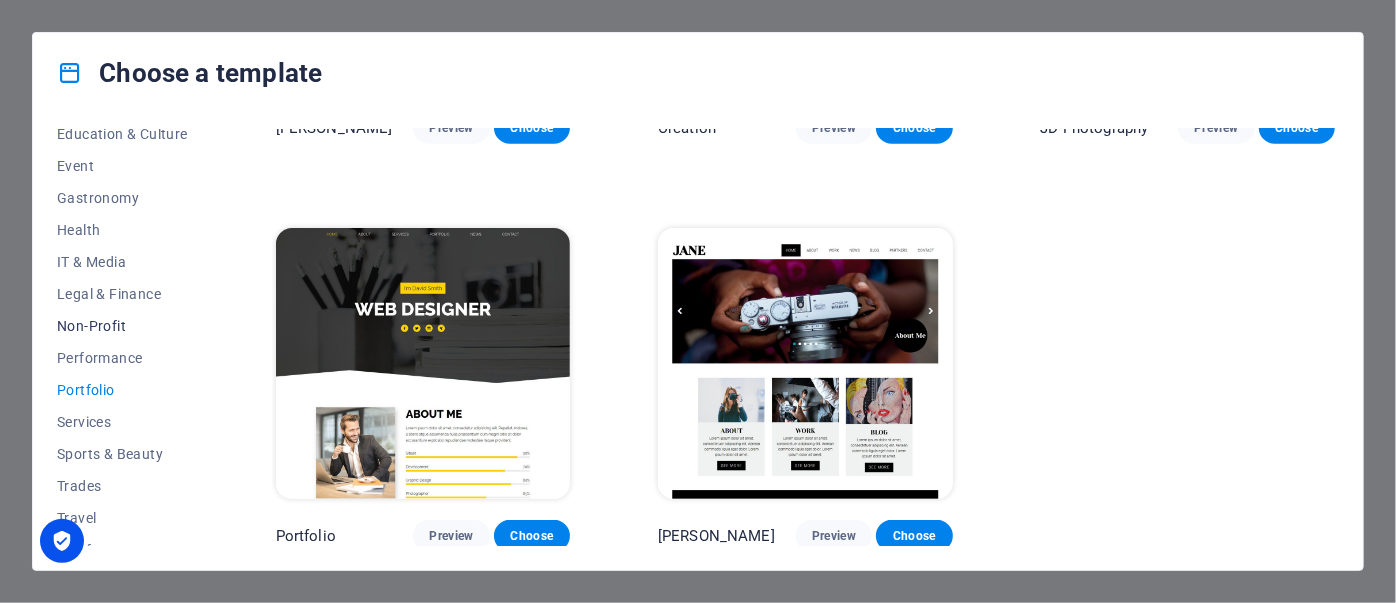 click on "Non-Profit" at bounding box center [122, 326] 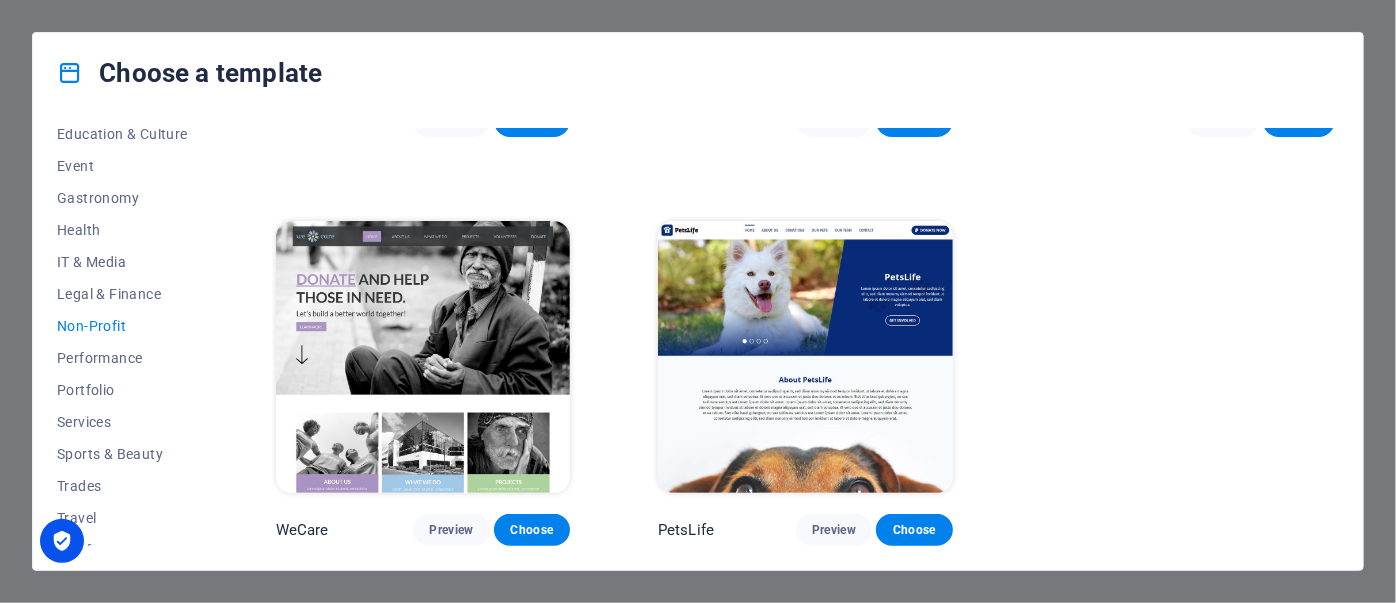 scroll, scrollTop: 315, scrollLeft: 0, axis: vertical 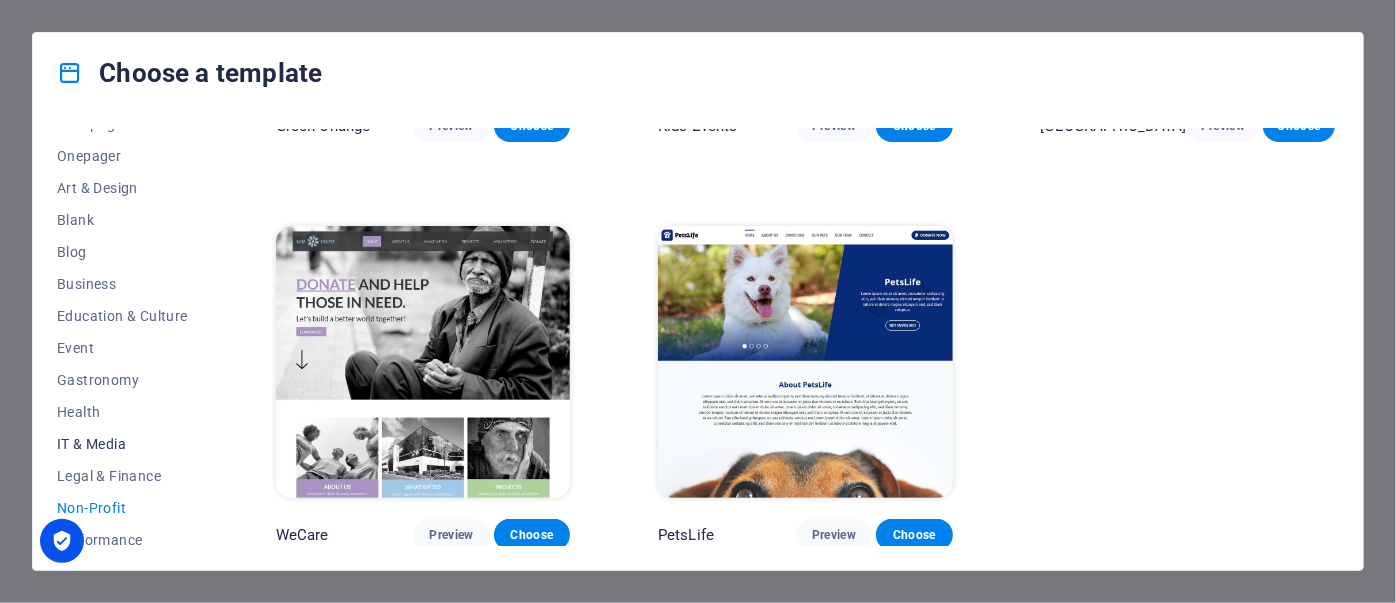 click on "IT & Media" at bounding box center [122, 444] 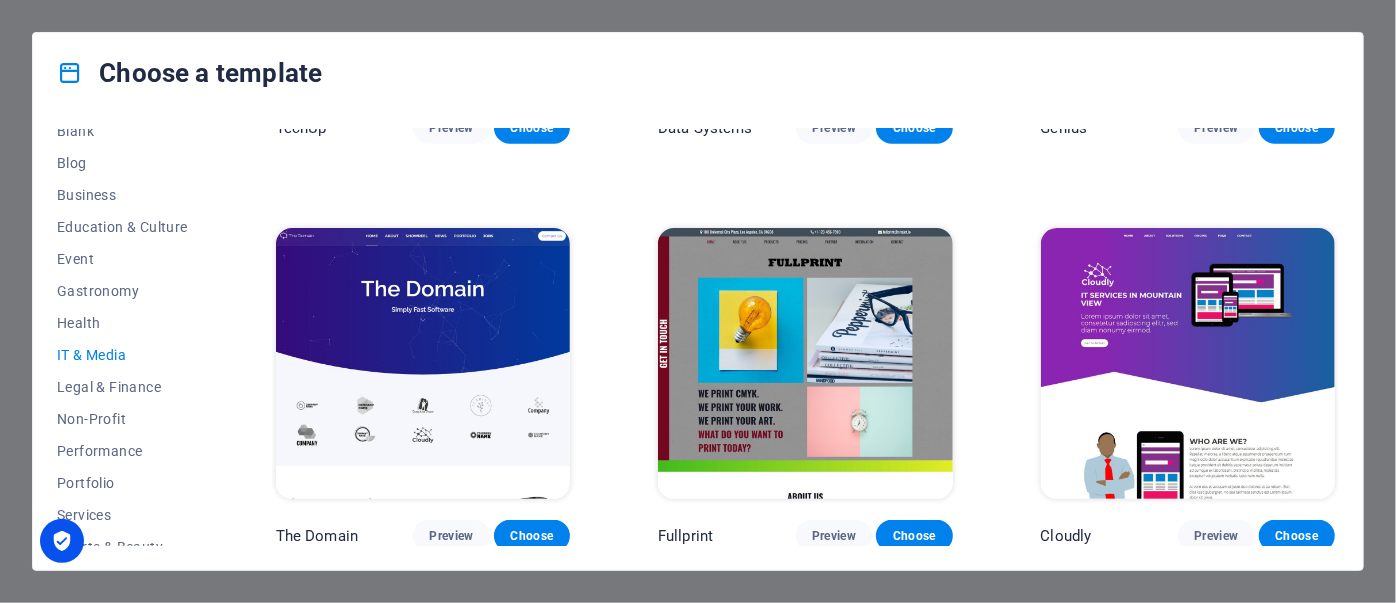 scroll, scrollTop: 382, scrollLeft: 0, axis: vertical 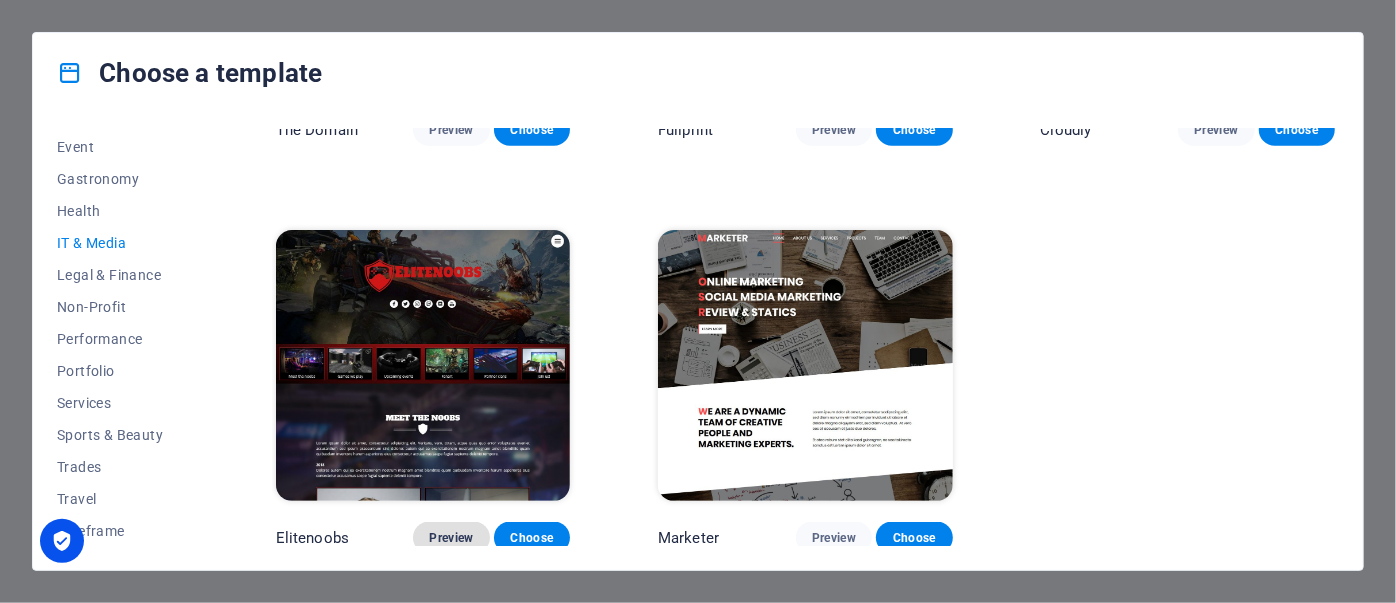 click on "Preview" at bounding box center [451, 538] 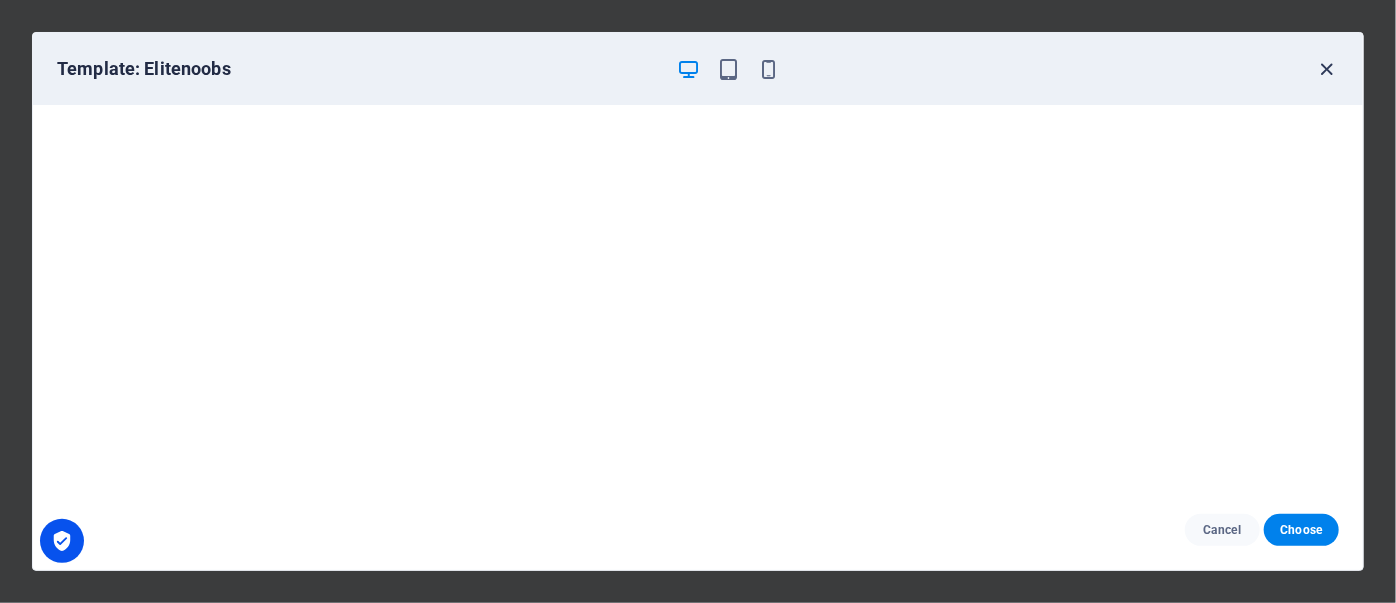 click at bounding box center [1327, 69] 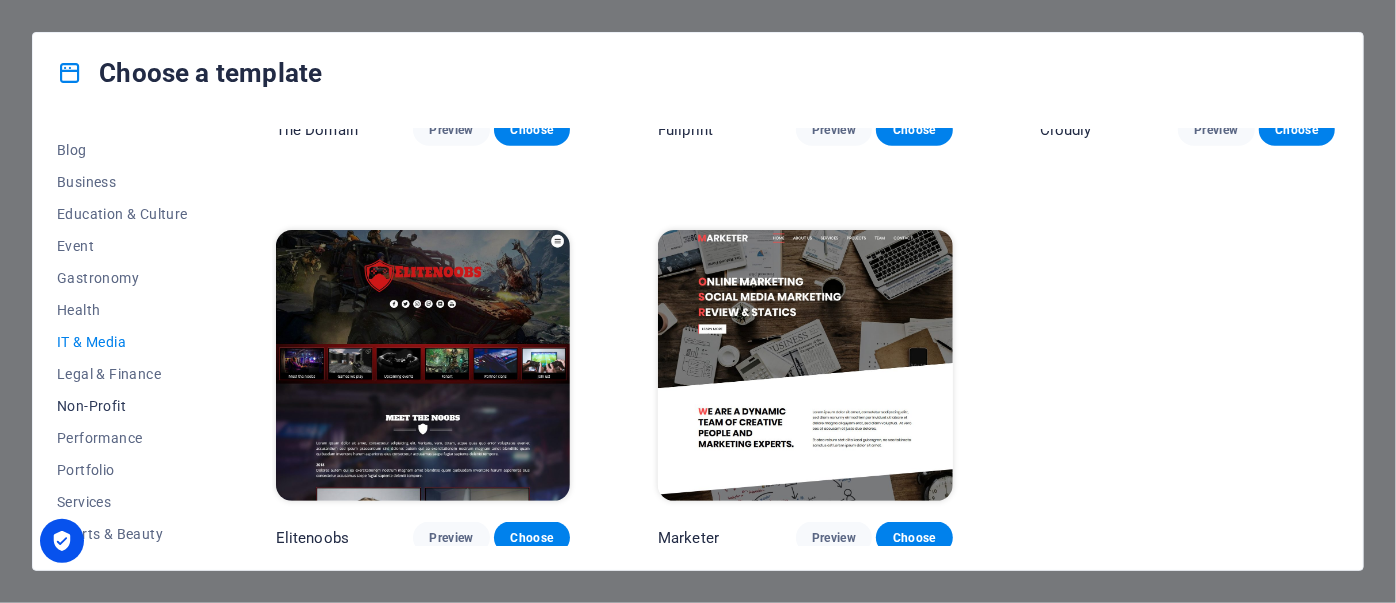 scroll, scrollTop: 200, scrollLeft: 0, axis: vertical 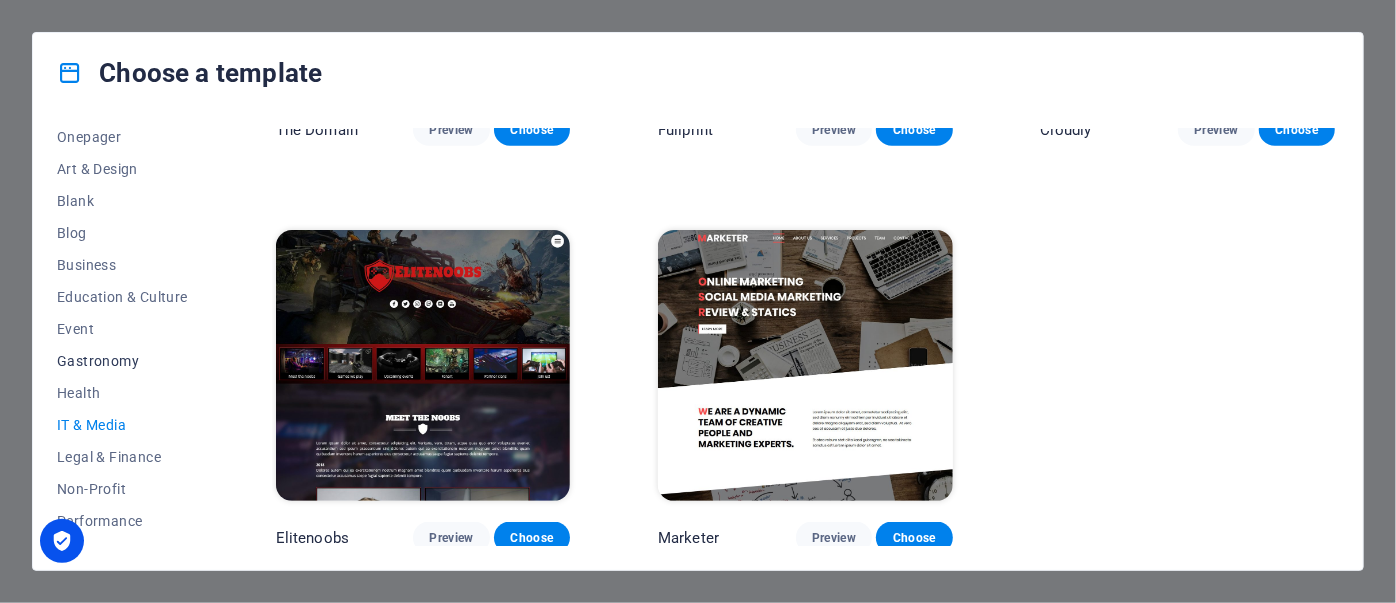 click on "Gastronomy" at bounding box center (122, 361) 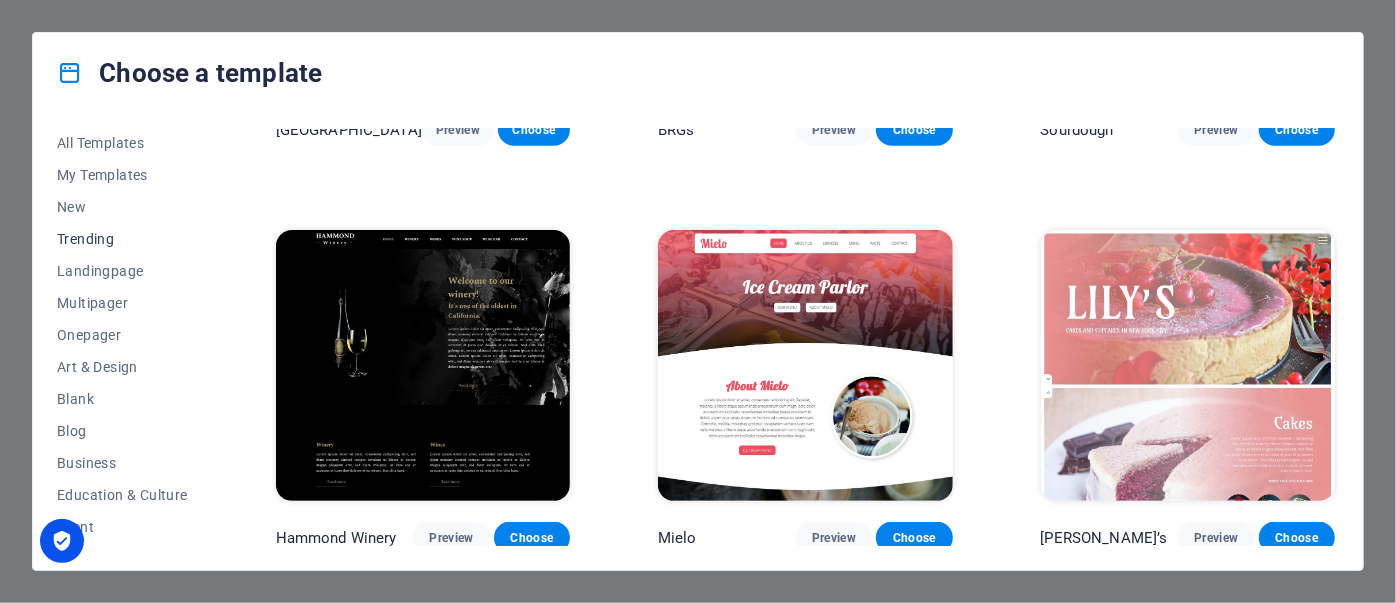 scroll, scrollTop: 0, scrollLeft: 0, axis: both 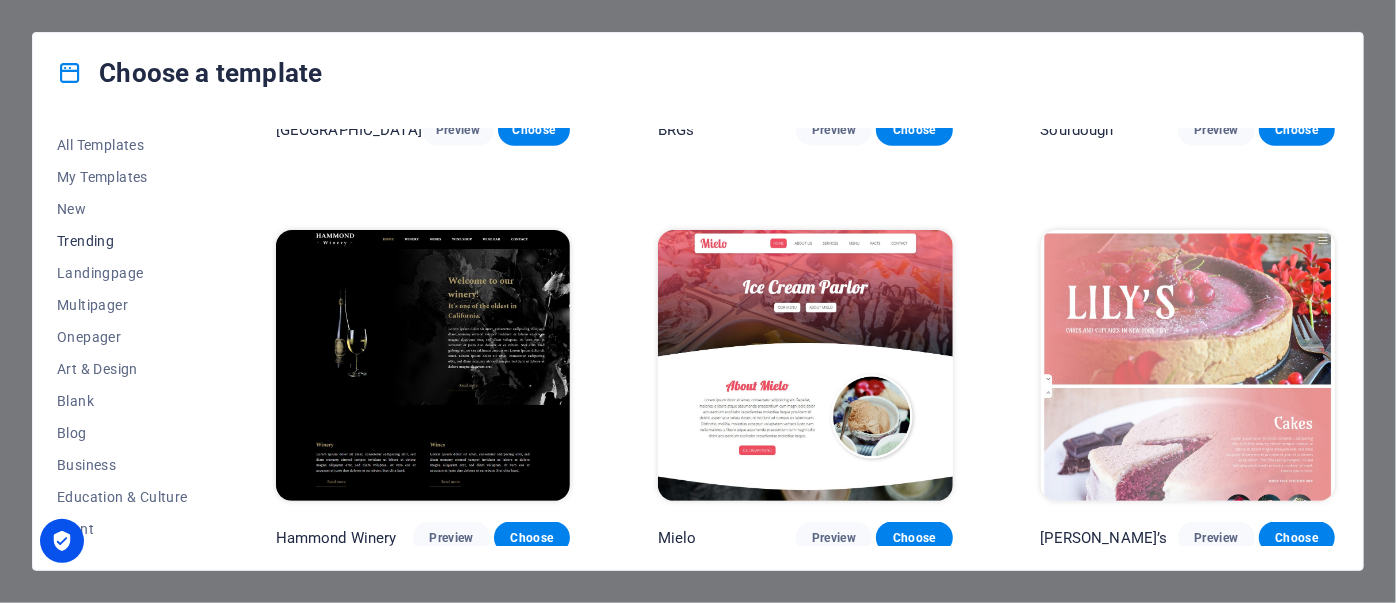 click on "Trending" at bounding box center [122, 241] 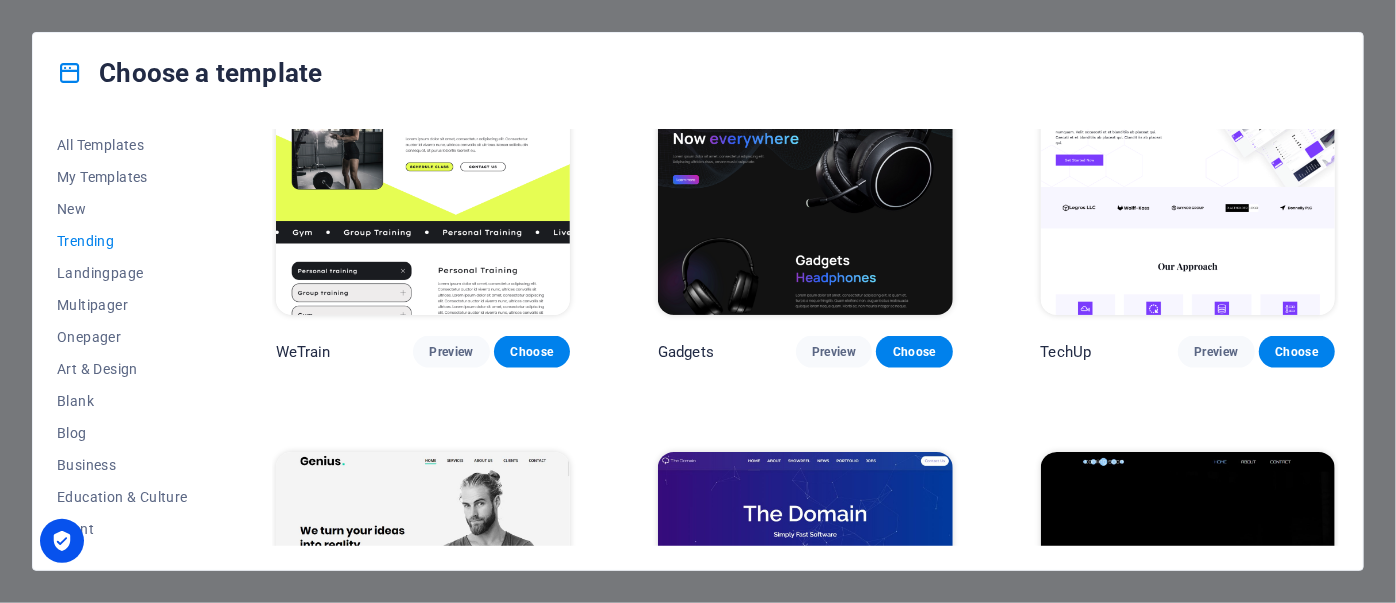 scroll, scrollTop: 1219, scrollLeft: 0, axis: vertical 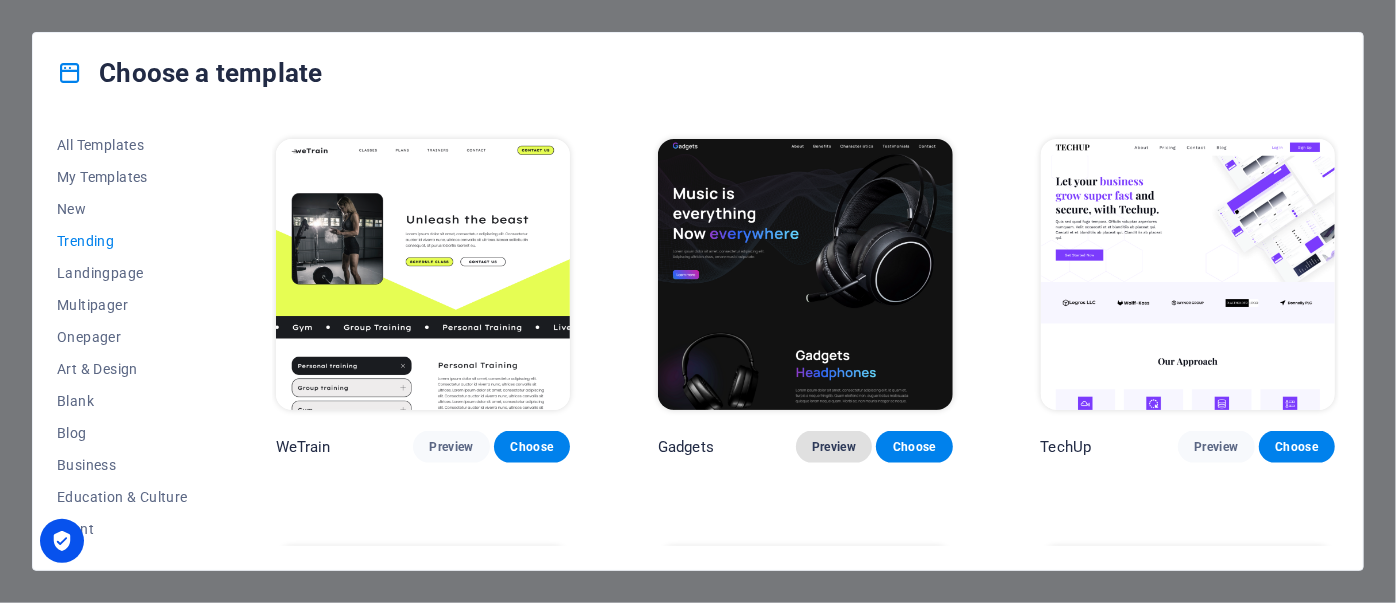 click on "Preview" at bounding box center [834, 447] 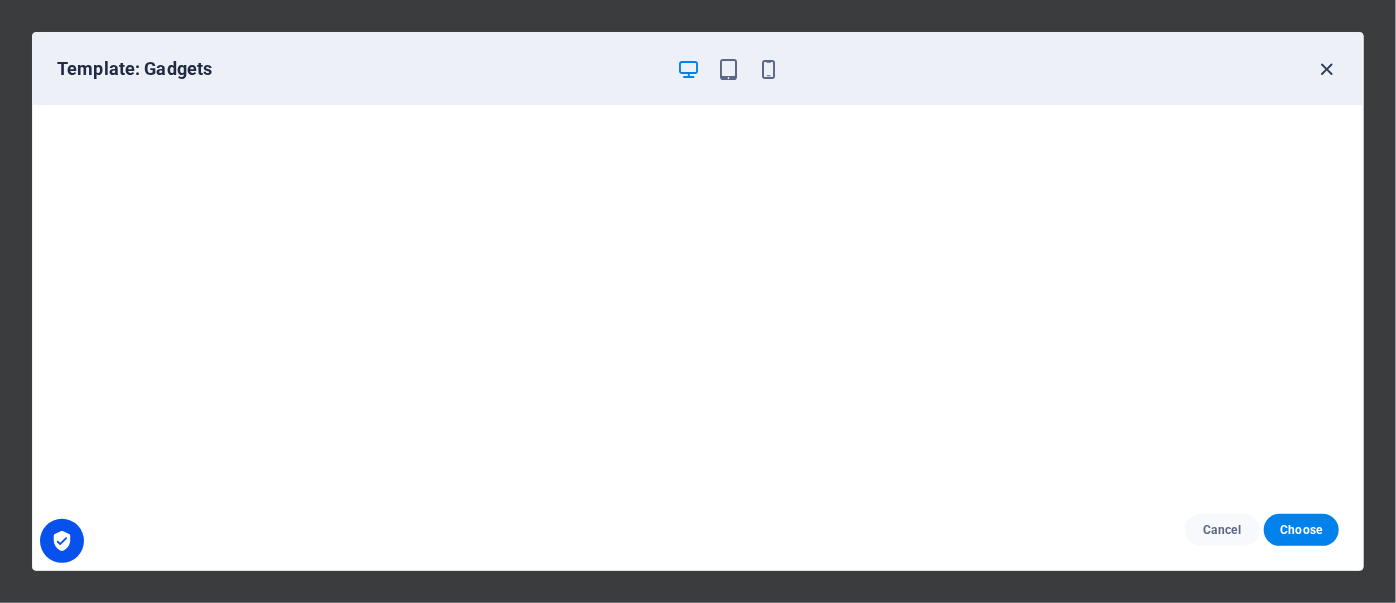 click at bounding box center [1327, 69] 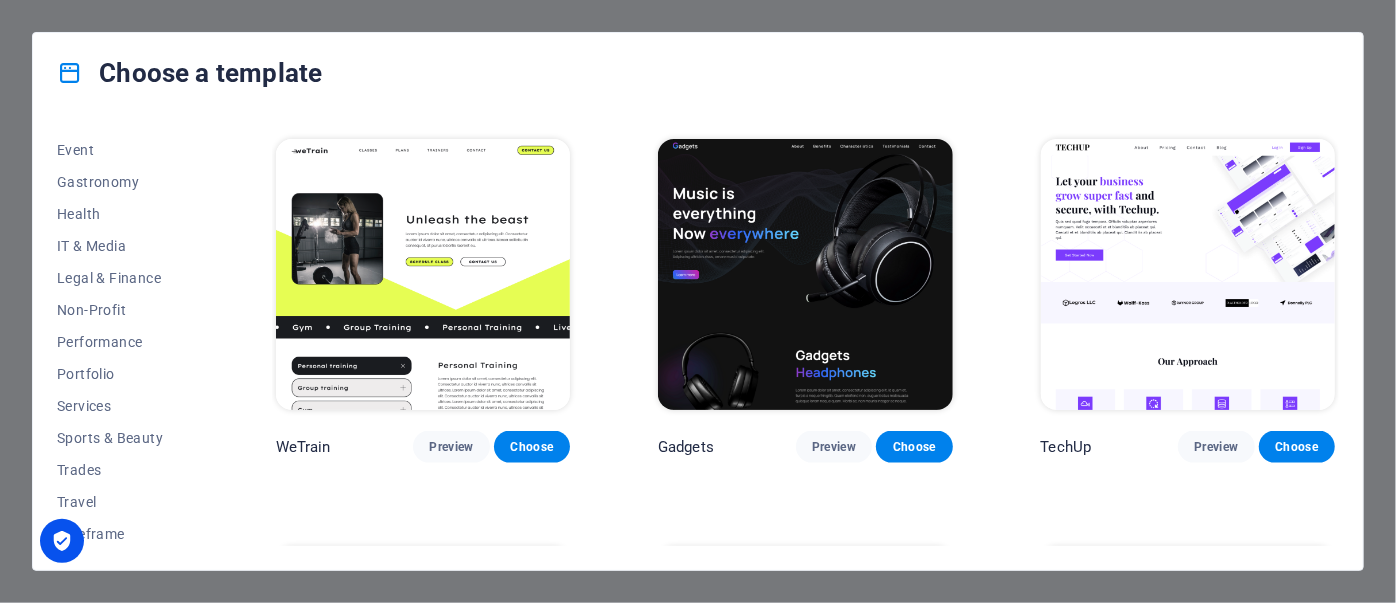 scroll, scrollTop: 382, scrollLeft: 0, axis: vertical 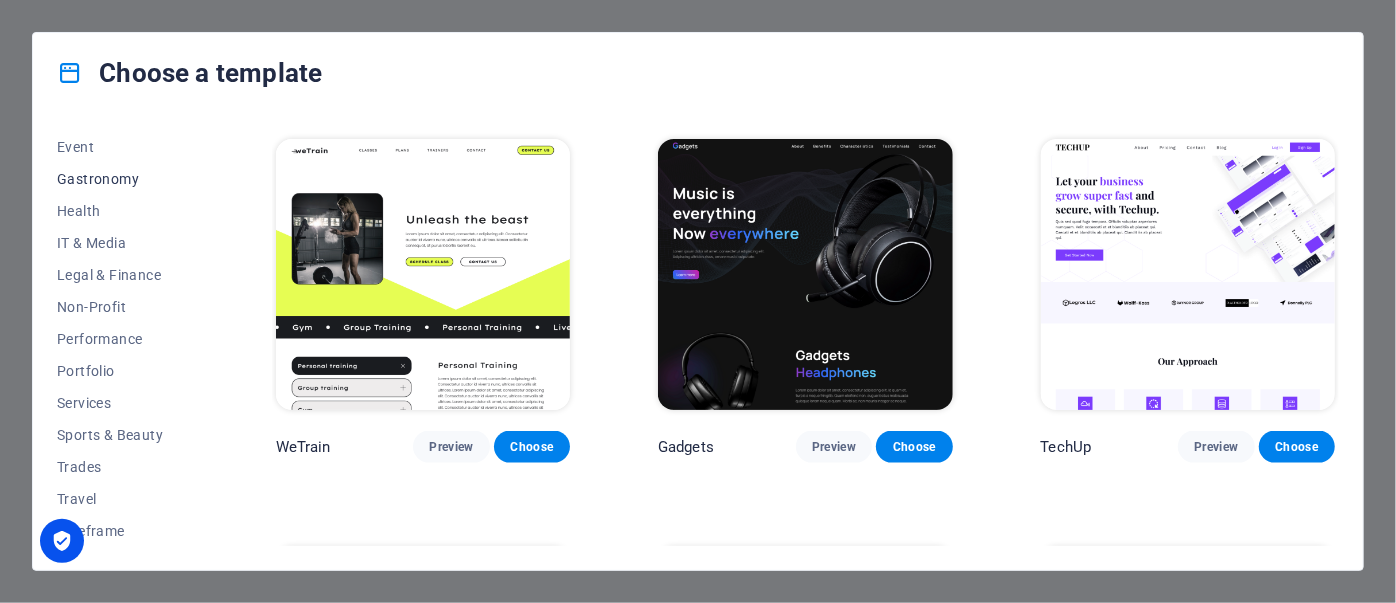 click on "Gastronomy" at bounding box center [122, 179] 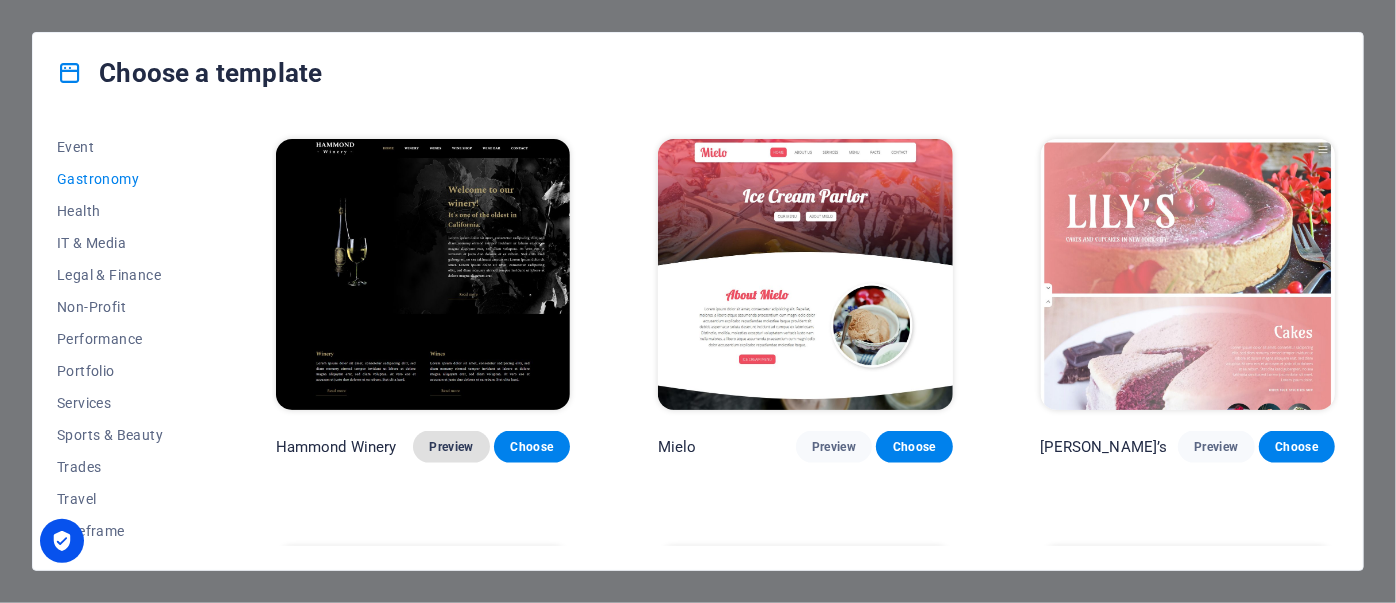 click on "Preview" at bounding box center (451, 447) 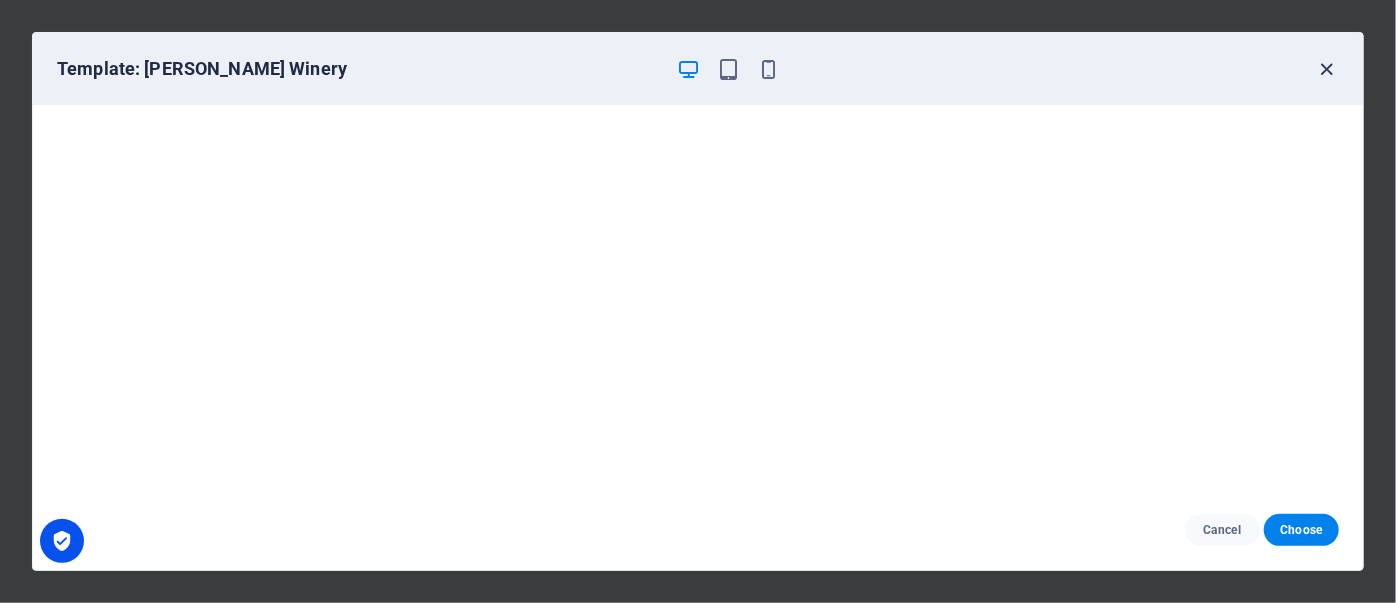 click at bounding box center (1327, 69) 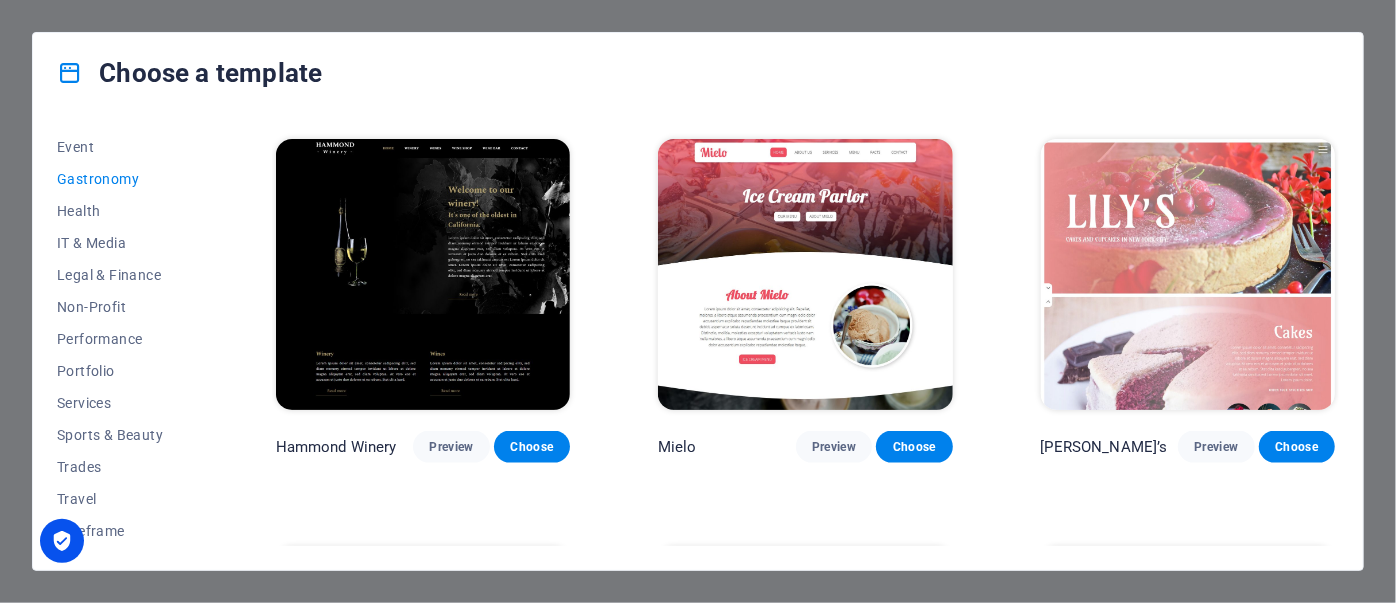 click at bounding box center [805, 274] 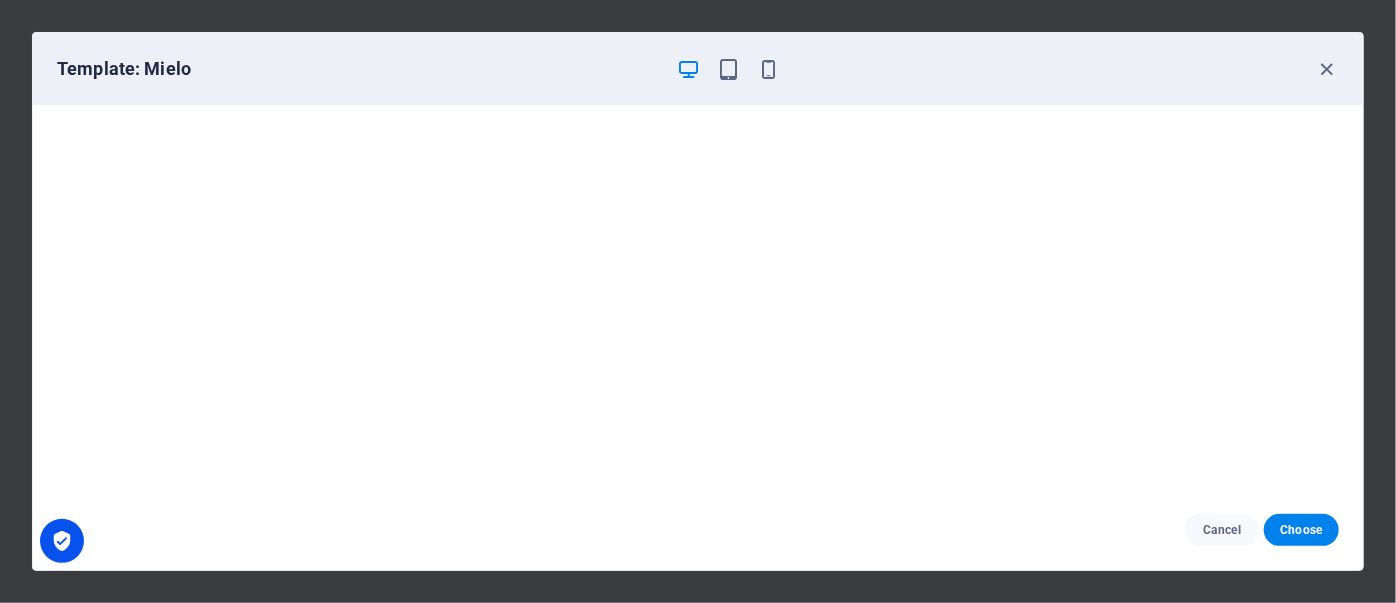 click on "Template: Mielo" at bounding box center [698, 69] 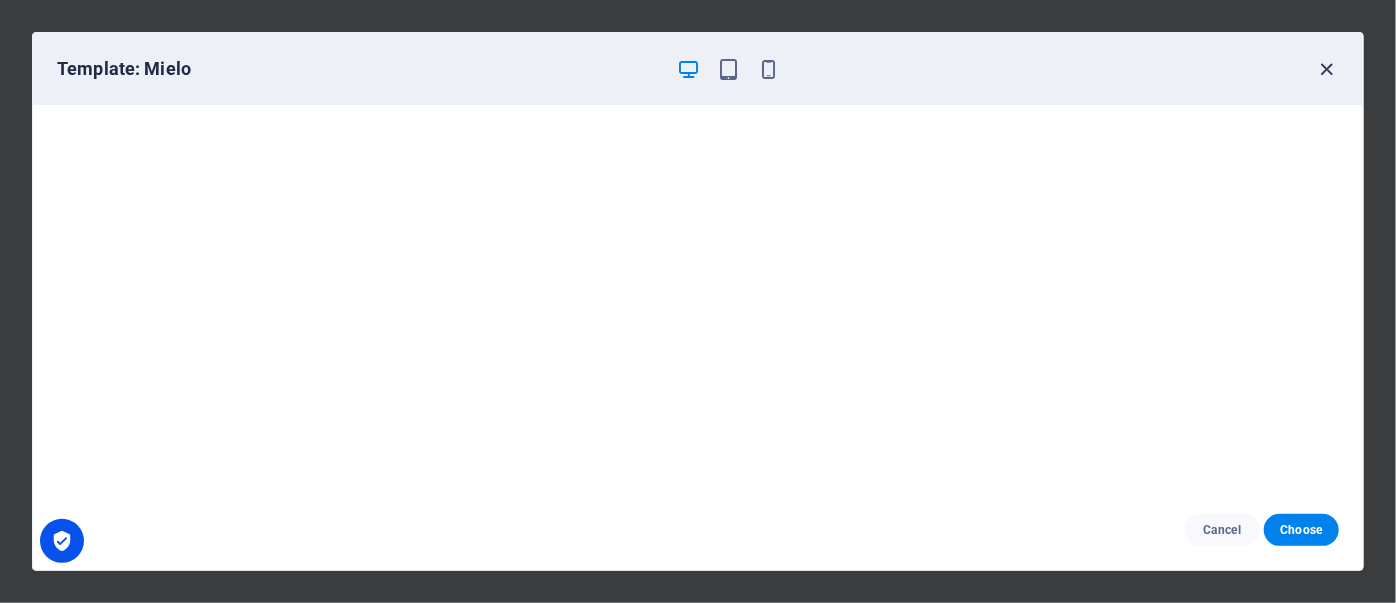 click at bounding box center (1327, 69) 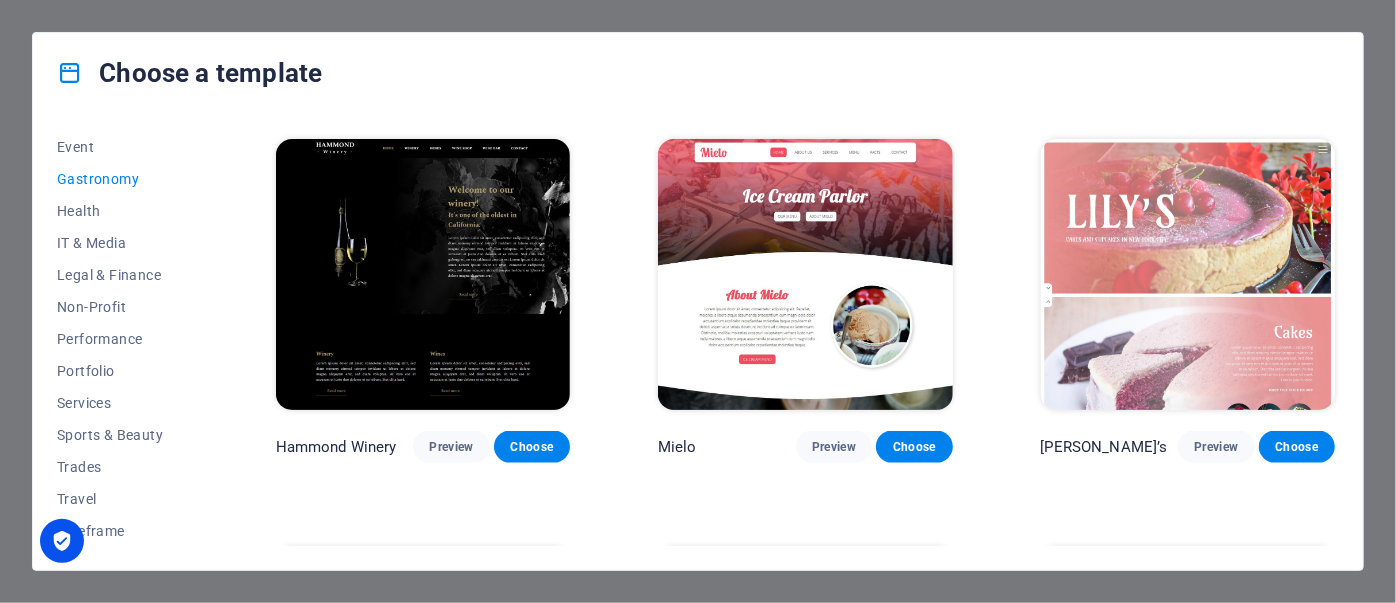click at bounding box center [1188, 274] 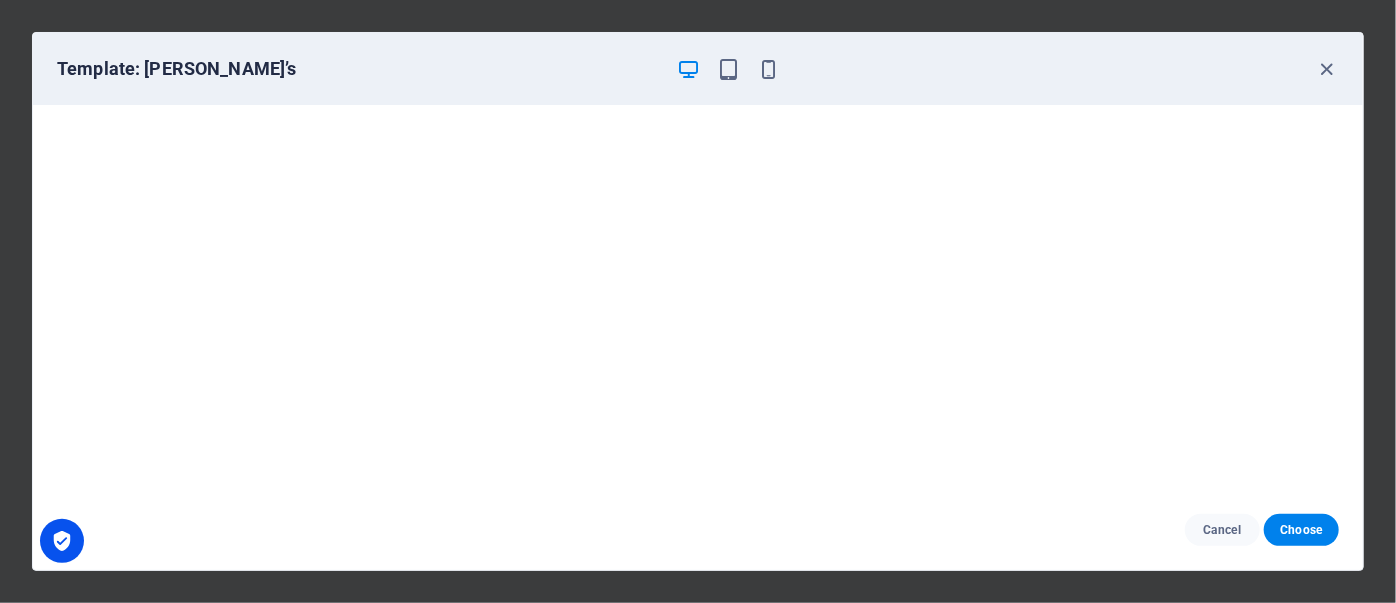 scroll, scrollTop: 0, scrollLeft: 0, axis: both 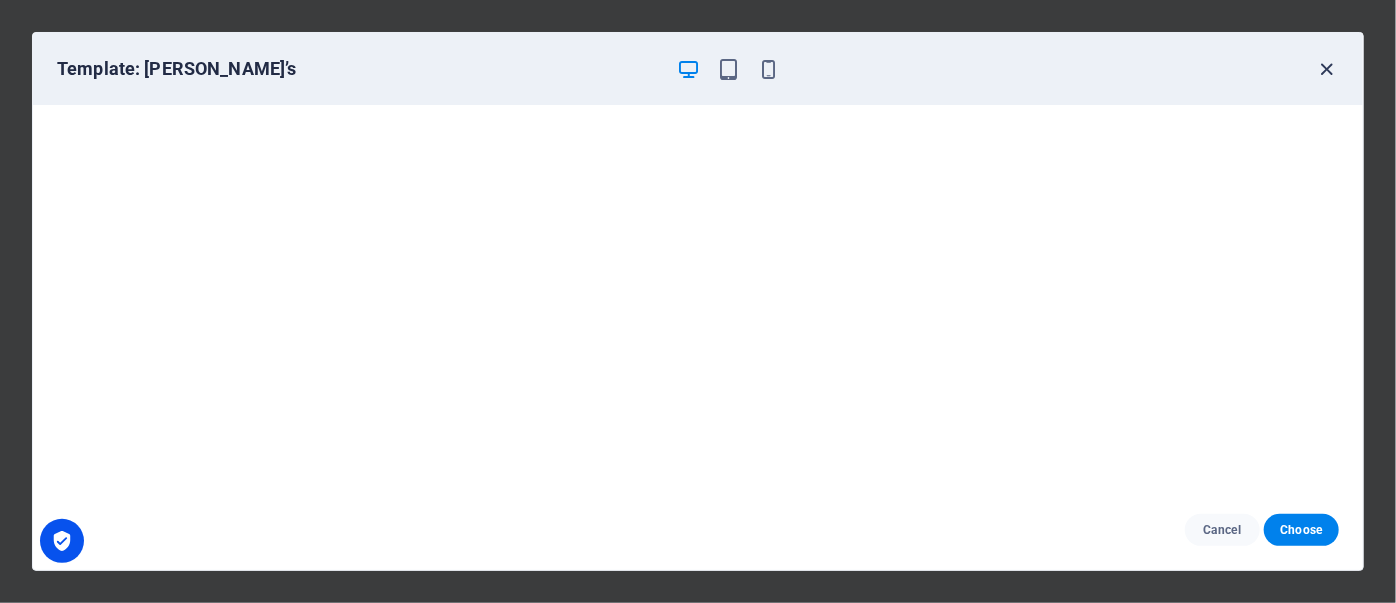 click at bounding box center (1327, 69) 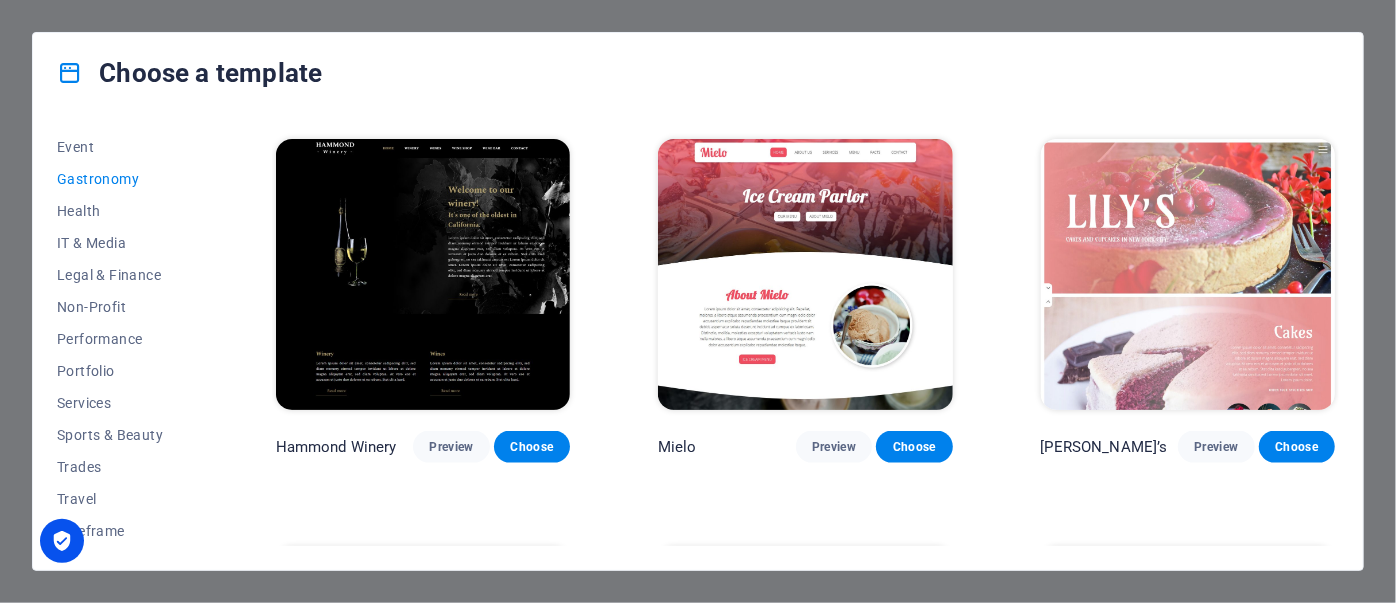 click on "Choose a template All Templates My Templates New Trending Landingpage Multipager Onepager Art & Design Blank Blog Business Education & Culture Event Gastronomy Health IT & Media Legal & Finance Non-Profit Performance Portfolio Services Sports & Beauty Trades Travel Wireframe Delicioso Preview Choose Midnight Rain Bar Preview Choose CoffeeScience Preview Choose Cafe de Oceana Preview Choose Pizzeria Di Dio Preview Choose [PERSON_NAME] Preview Choose [GEOGRAPHIC_DATA] Preview Choose BRGs Preview Choose Sourdough Preview Choose [PERSON_NAME] Winery Preview Choose [PERSON_NAME] Preview Choose [PERSON_NAME]’s Preview Choose Porters Preview Choose [GEOGRAPHIC_DATA] [GEOGRAPHIC_DATA] [GEOGRAPHIC_DATA][PERSON_NAME] [GEOGRAPHIC_DATA] Choose [PERSON_NAME]'s Preview Choose" at bounding box center (698, 301) 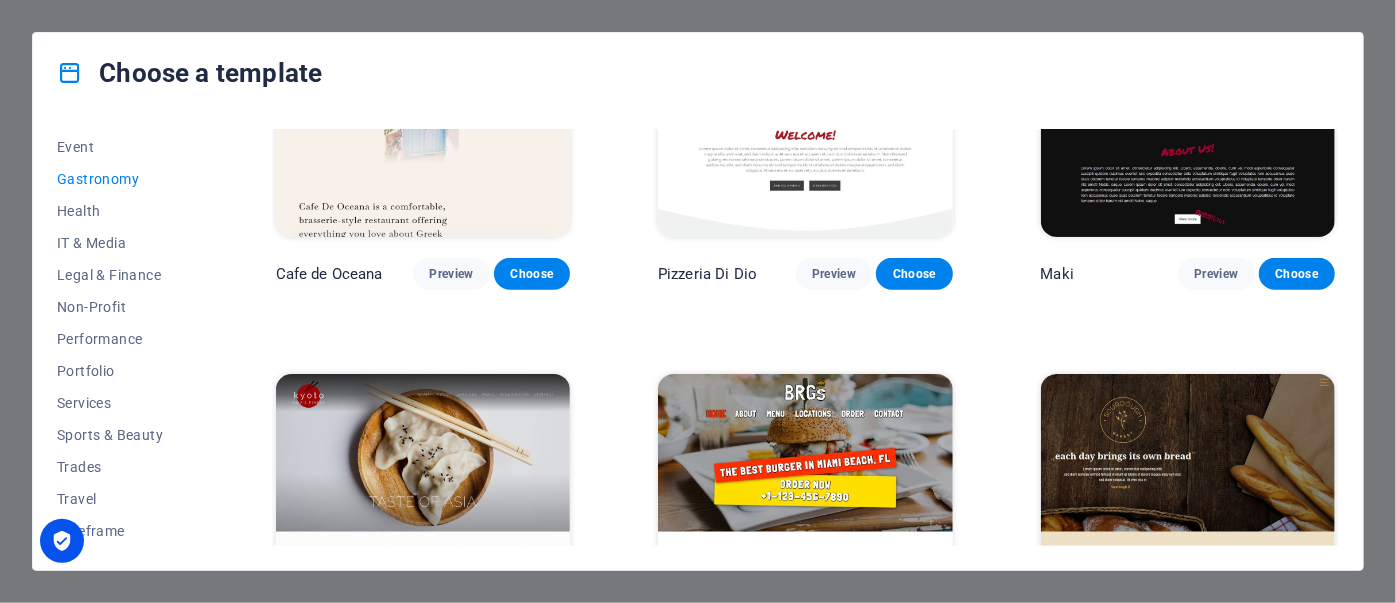 scroll, scrollTop: 0, scrollLeft: 0, axis: both 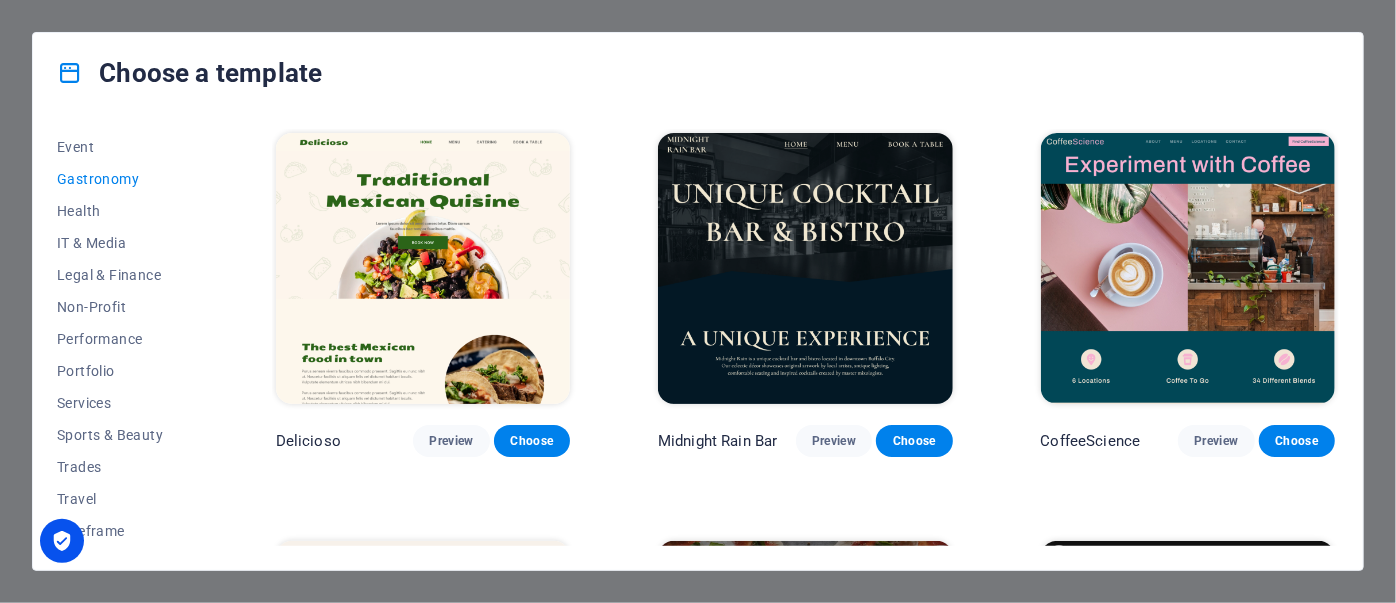 click on "Choose a template All Templates My Templates New Trending Landingpage Multipager Onepager Art & Design Blank Blog Business Education & Culture Event Gastronomy Health IT & Media Legal & Finance Non-Profit Performance Portfolio Services Sports & Beauty Trades Travel Wireframe Delicioso Preview Choose Midnight Rain Bar Preview Choose CoffeeScience Preview Choose Cafe de Oceana Preview Choose Pizzeria Di Dio Preview Choose [PERSON_NAME] Preview Choose [GEOGRAPHIC_DATA] Preview Choose BRGs Preview Choose Sourdough Preview Choose [PERSON_NAME] Winery Preview Choose [PERSON_NAME] Preview Choose [PERSON_NAME]’s Preview Choose Porters Preview Choose [GEOGRAPHIC_DATA] [GEOGRAPHIC_DATA] [GEOGRAPHIC_DATA][PERSON_NAME] [GEOGRAPHIC_DATA] Choose [PERSON_NAME]'s Preview Choose" at bounding box center [698, 301] 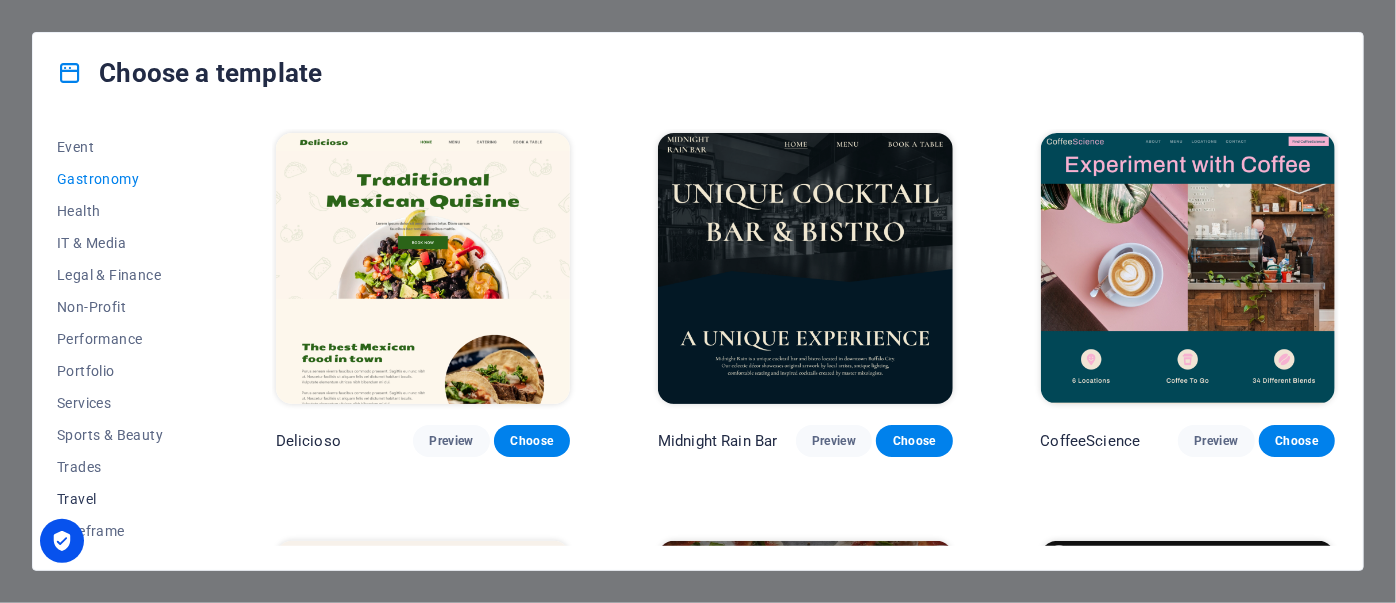 click on "Travel" at bounding box center [122, 499] 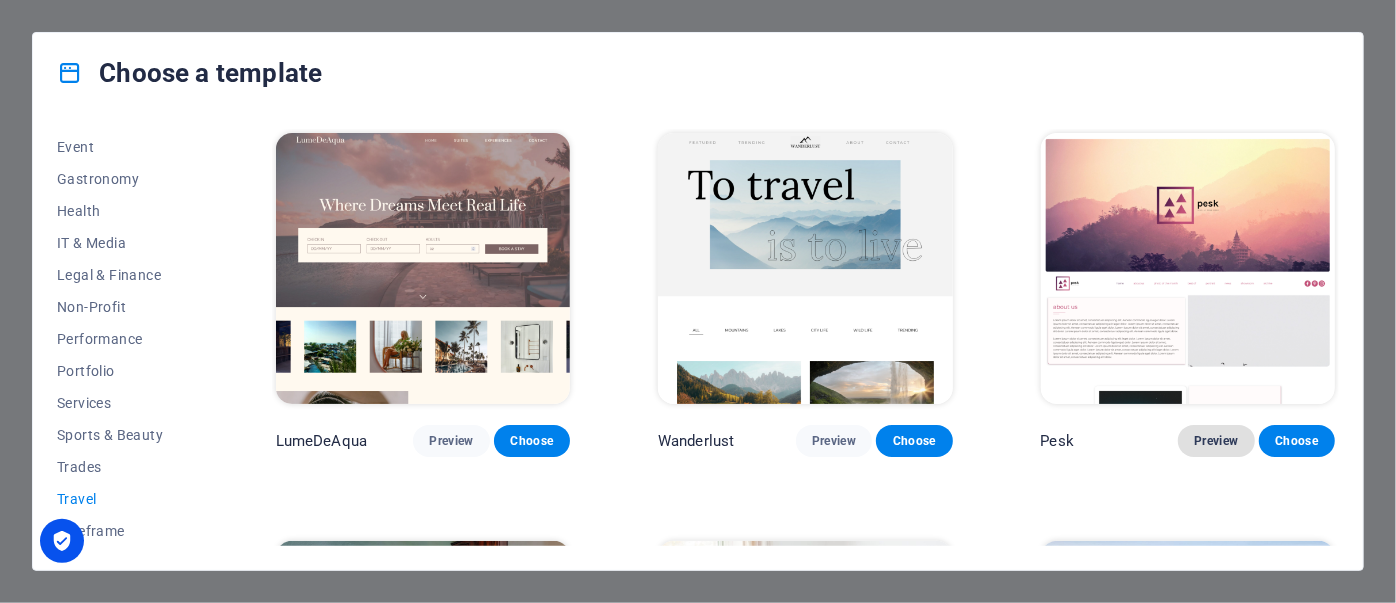 click on "Preview" at bounding box center (1216, 441) 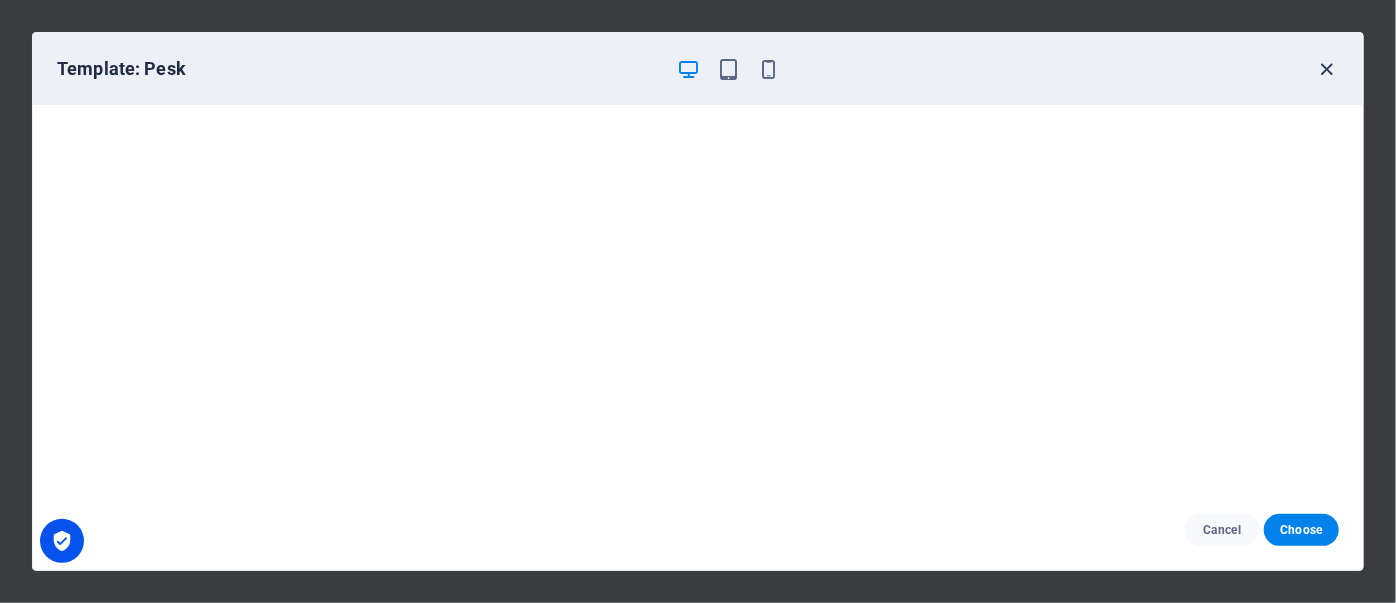 click at bounding box center [1327, 69] 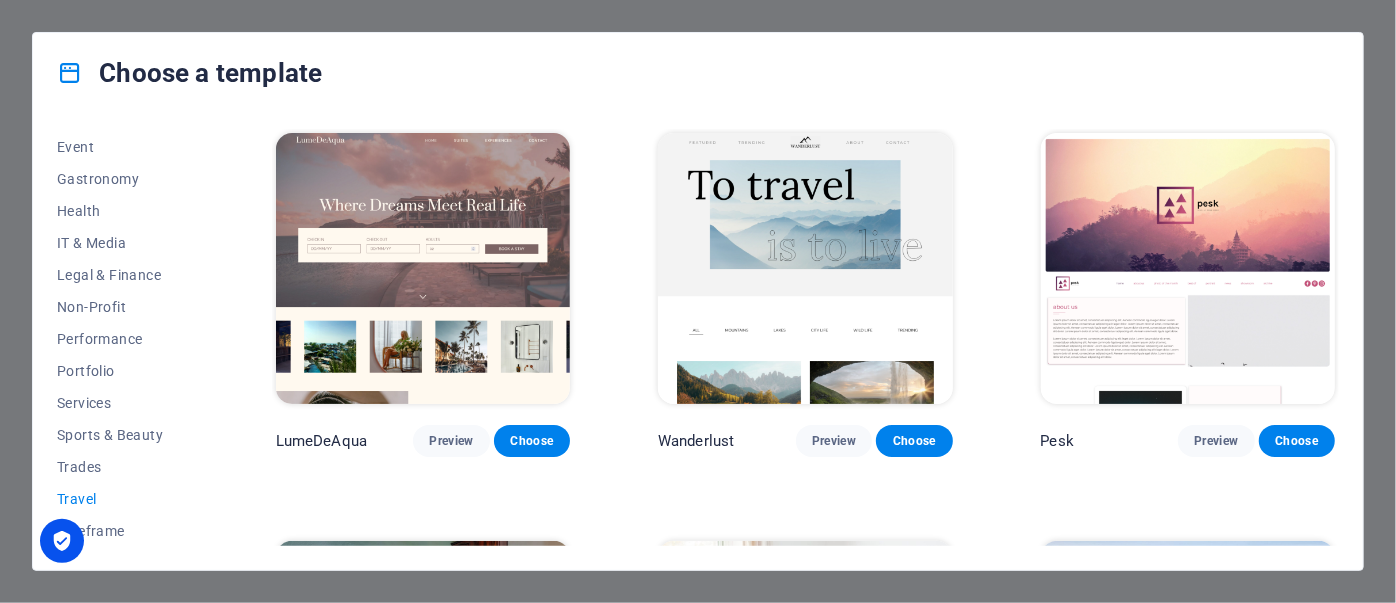 click at bounding box center (805, 268) 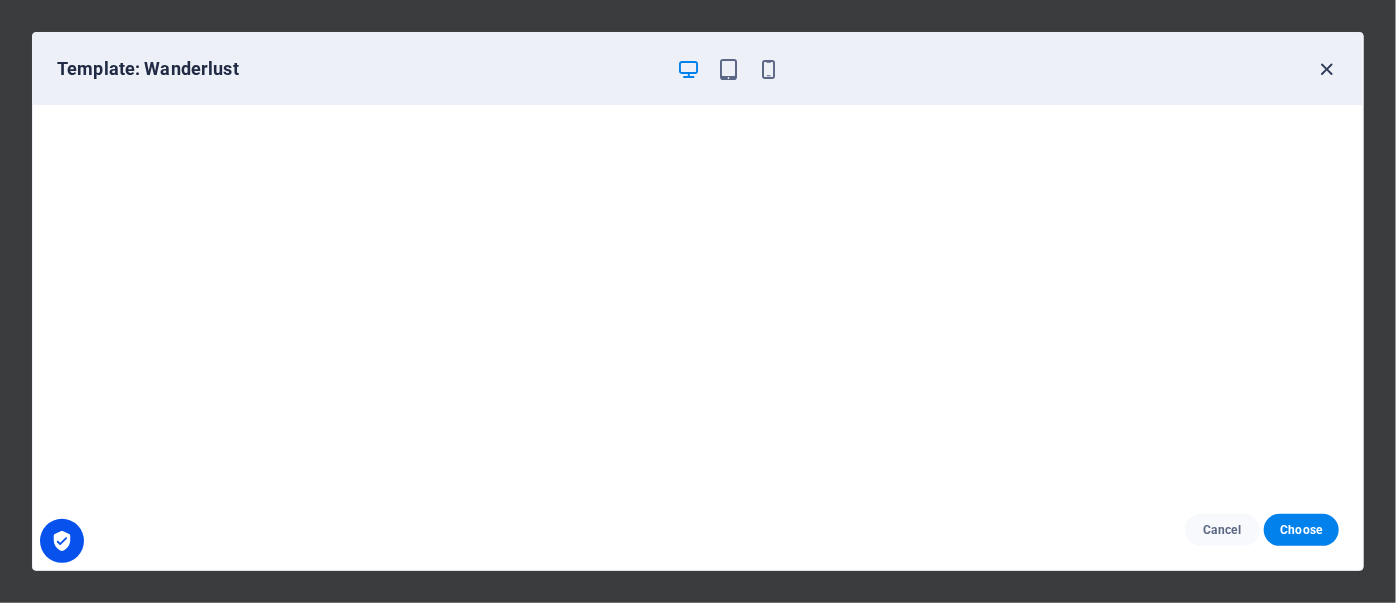 click at bounding box center (1327, 69) 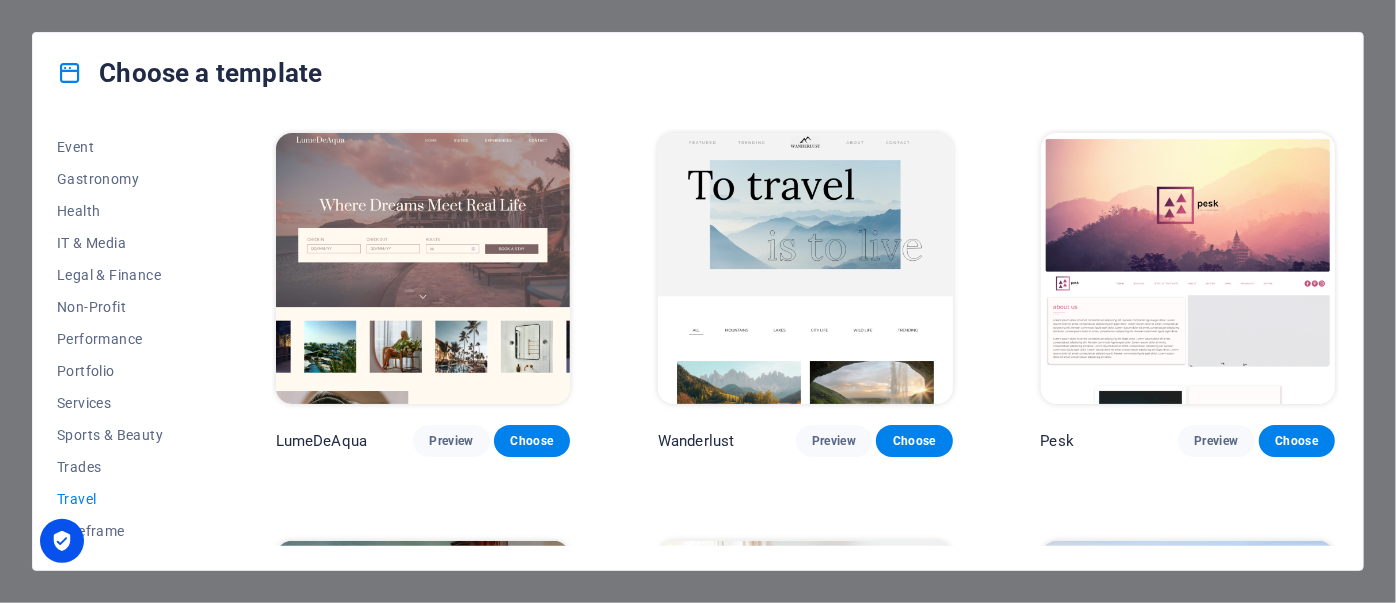 click at bounding box center (423, 268) 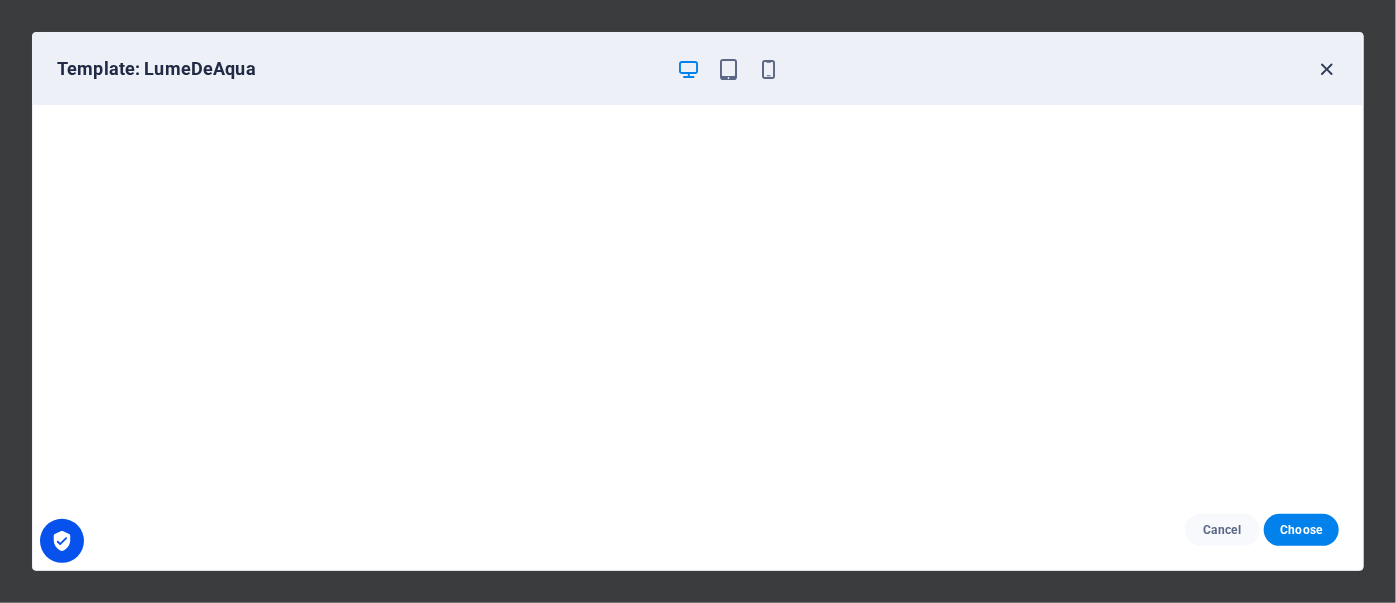 click at bounding box center [1327, 69] 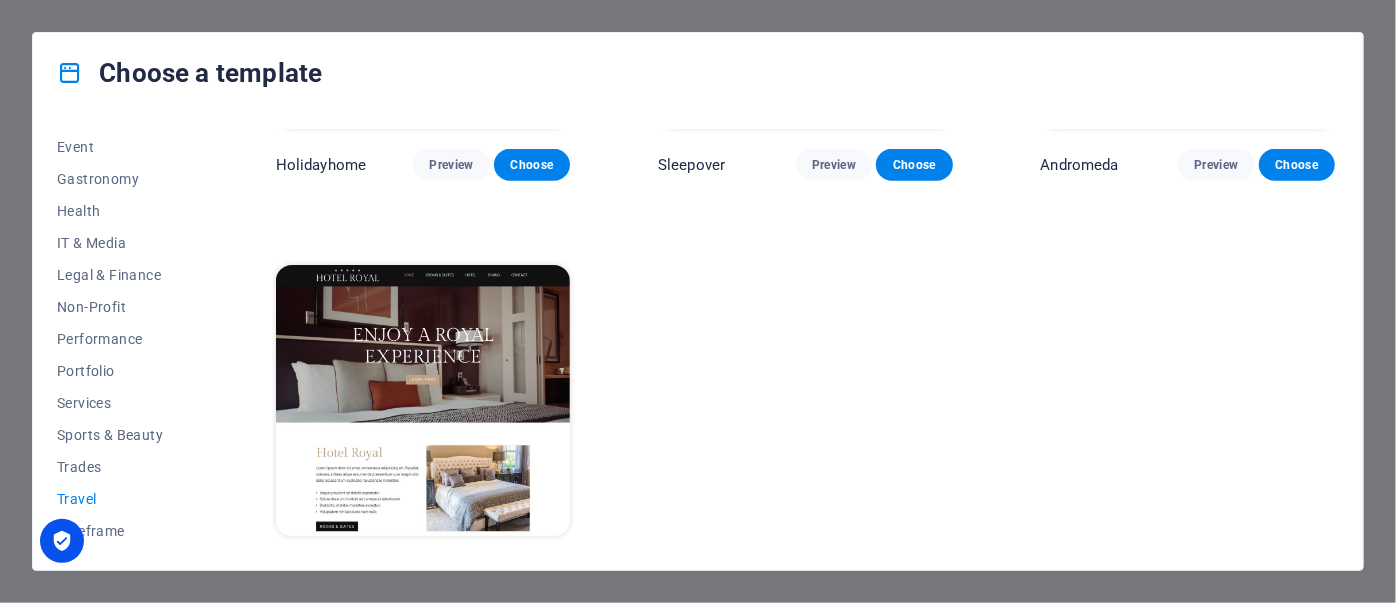 scroll, scrollTop: 722, scrollLeft: 0, axis: vertical 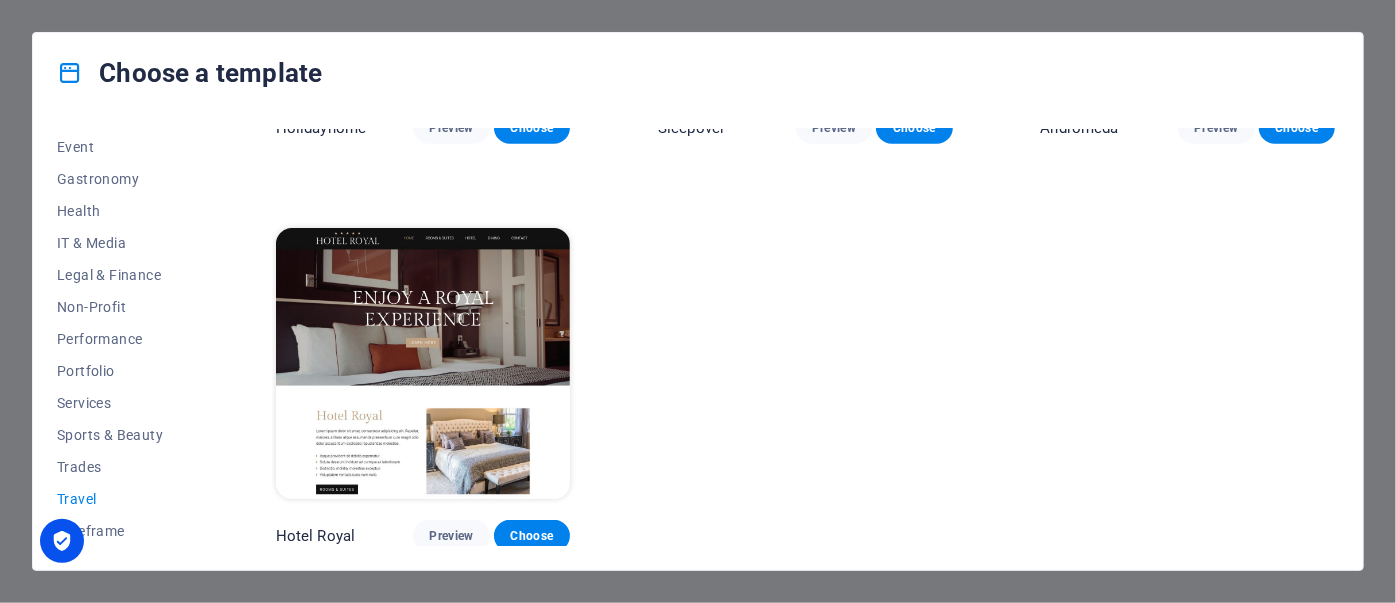 click at bounding box center [423, 363] 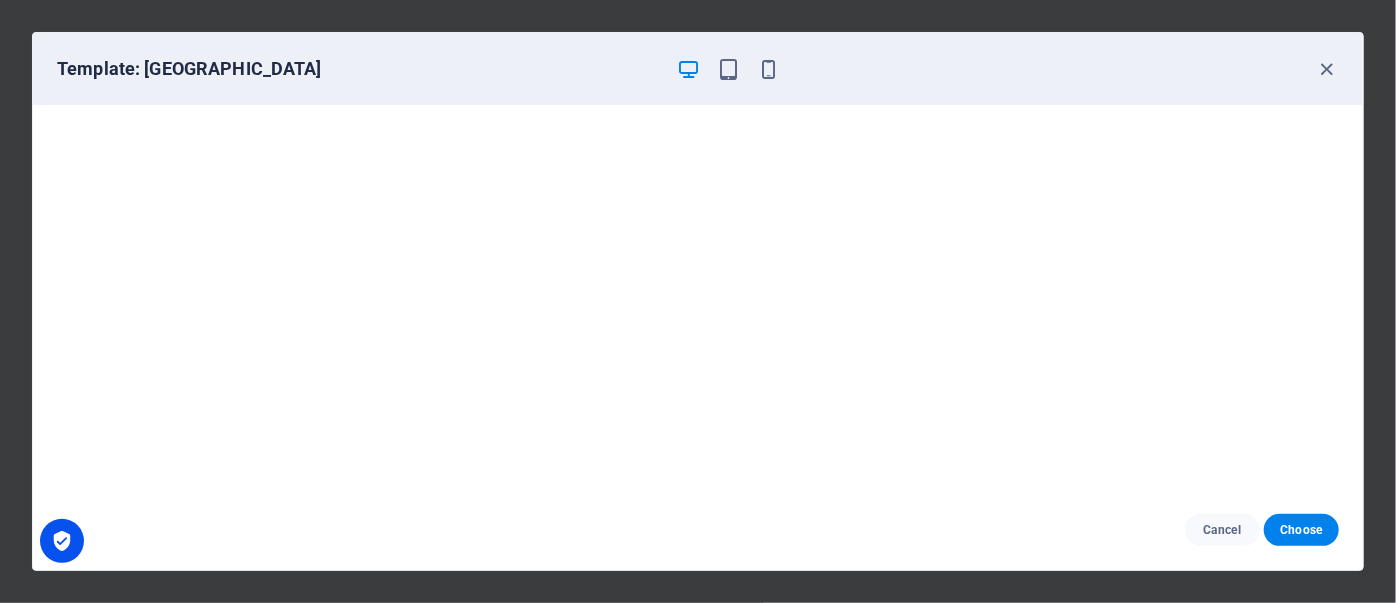 scroll, scrollTop: 5, scrollLeft: 0, axis: vertical 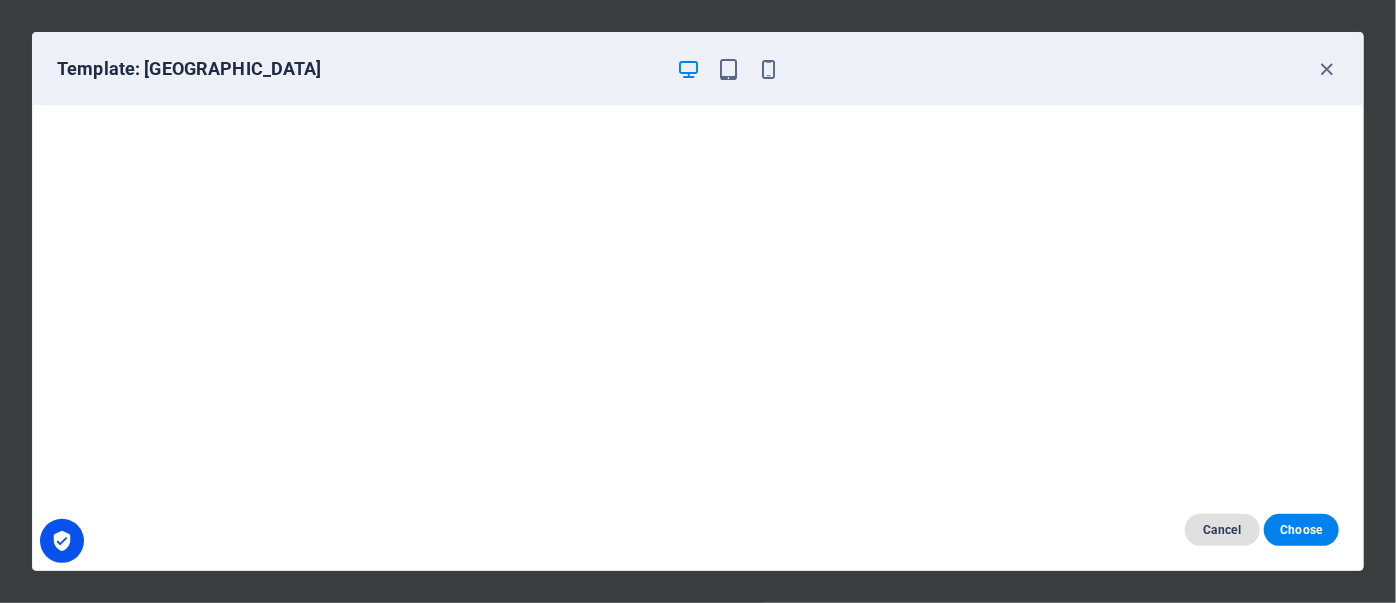 click on "Cancel" at bounding box center (1222, 530) 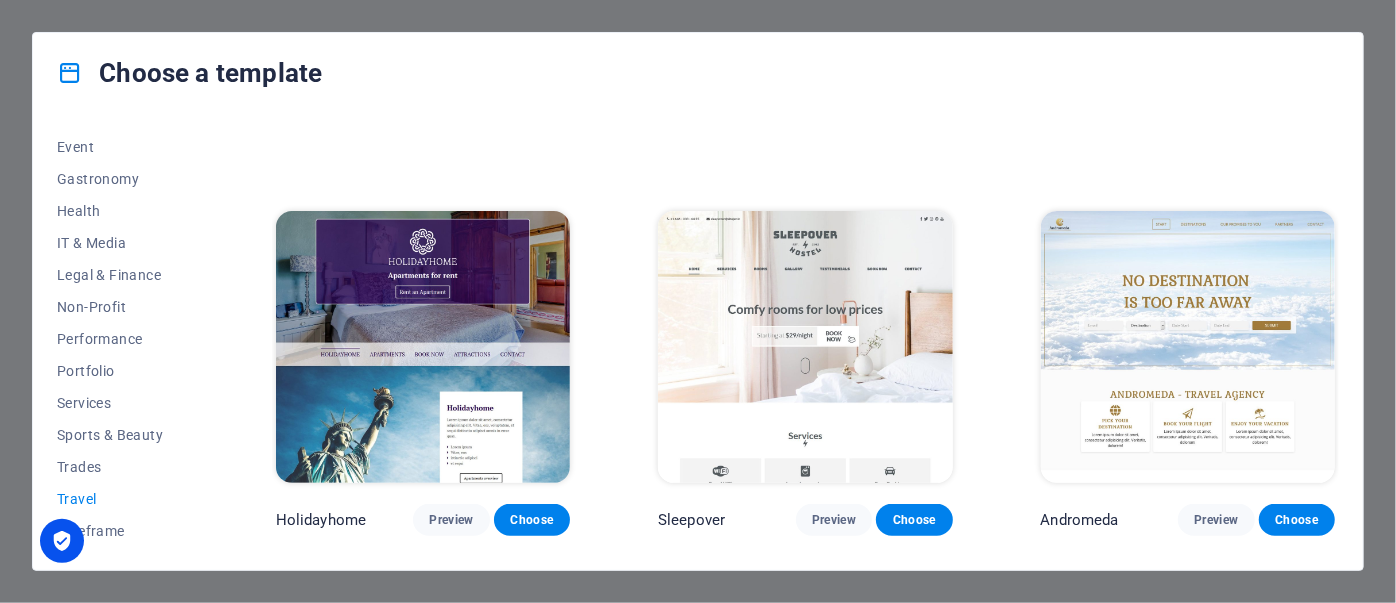 scroll, scrollTop: 267, scrollLeft: 0, axis: vertical 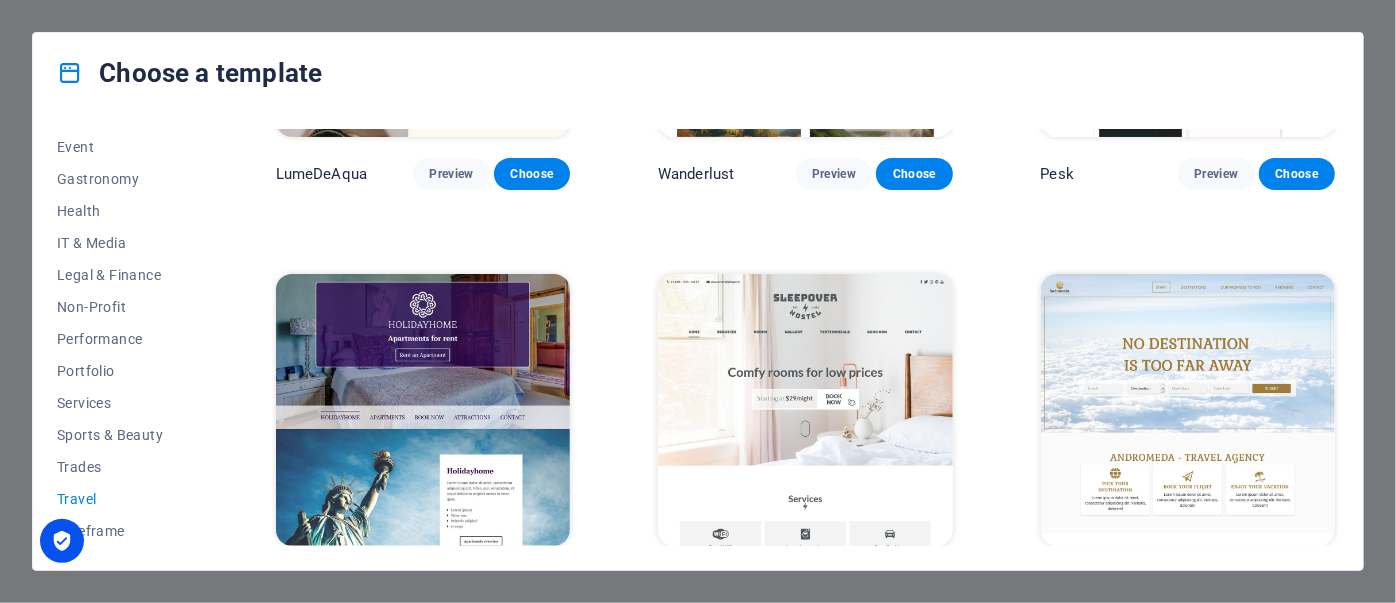 click on "Choose a template All Templates My Templates New Trending Landingpage Multipager Onepager Art & Design Blank Blog Business Education & Culture Event Gastronomy Health IT & Media Legal & Finance Non-Profit Performance Portfolio Services Sports & Beauty Trades Travel Wireframe LumeDeAqua Preview Choose Wanderlust Preview Choose Pesk Preview Choose Holidayhome Preview Choose Sleepover Preview Choose Andromeda Preview Choose Hotel Royal Preview Choose" at bounding box center (698, 301) 